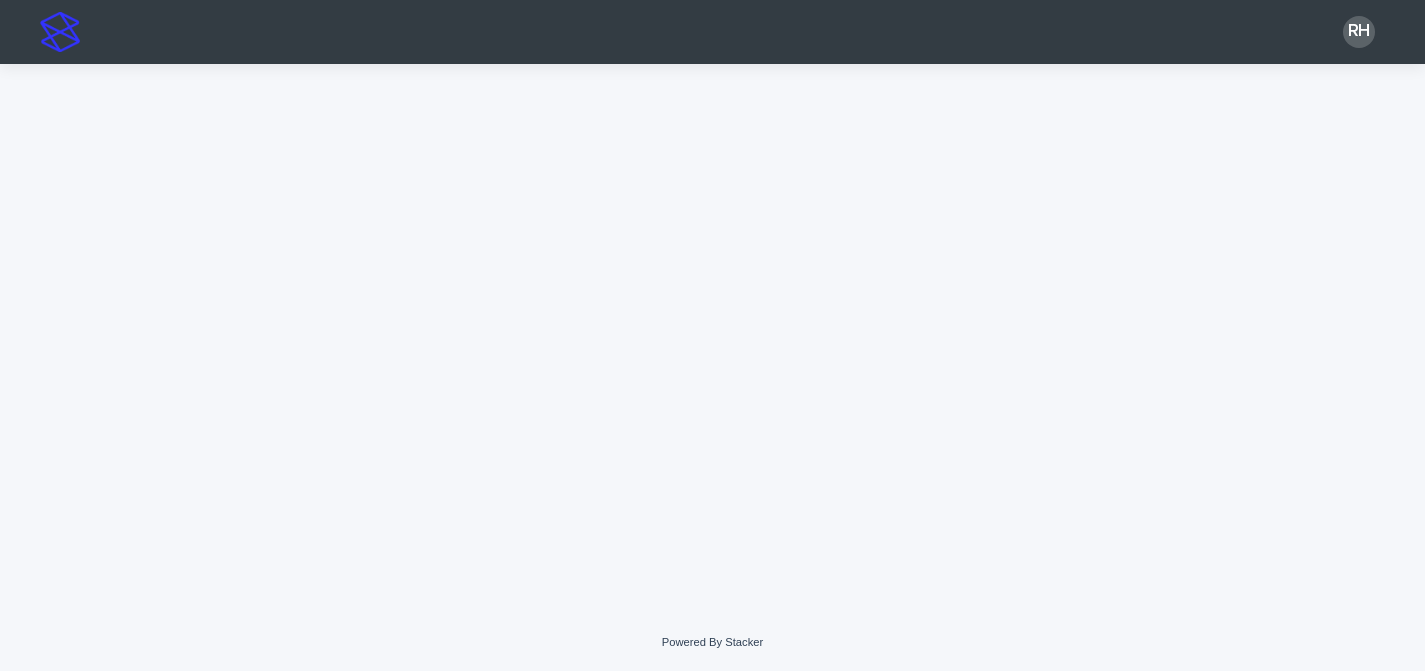 scroll, scrollTop: 0, scrollLeft: 0, axis: both 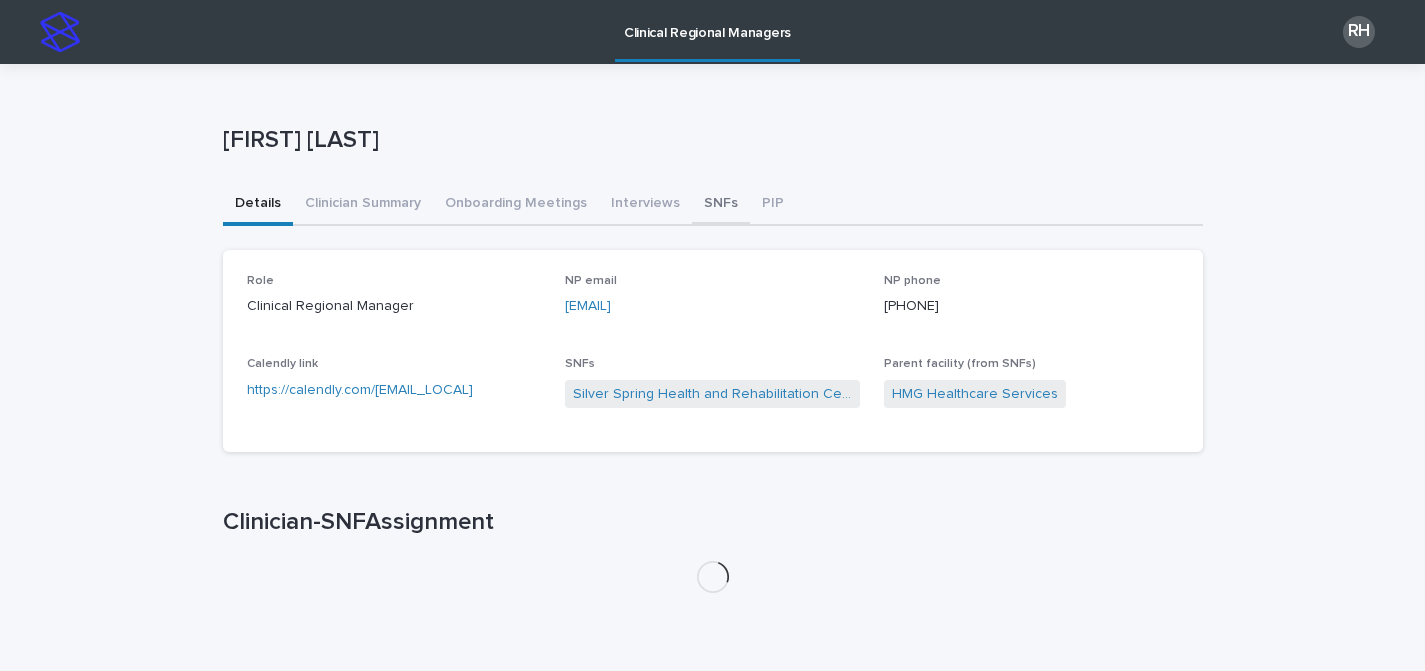 click on "SNFs" at bounding box center (721, 205) 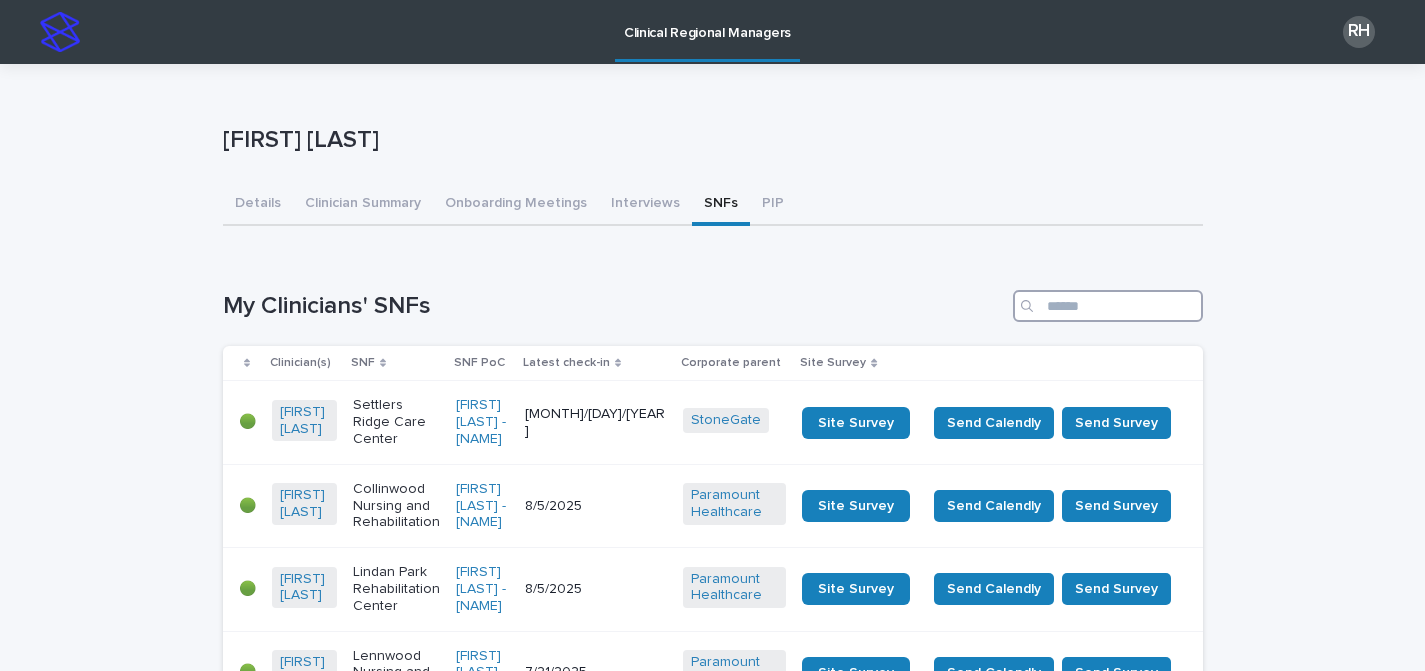 click at bounding box center (1108, 306) 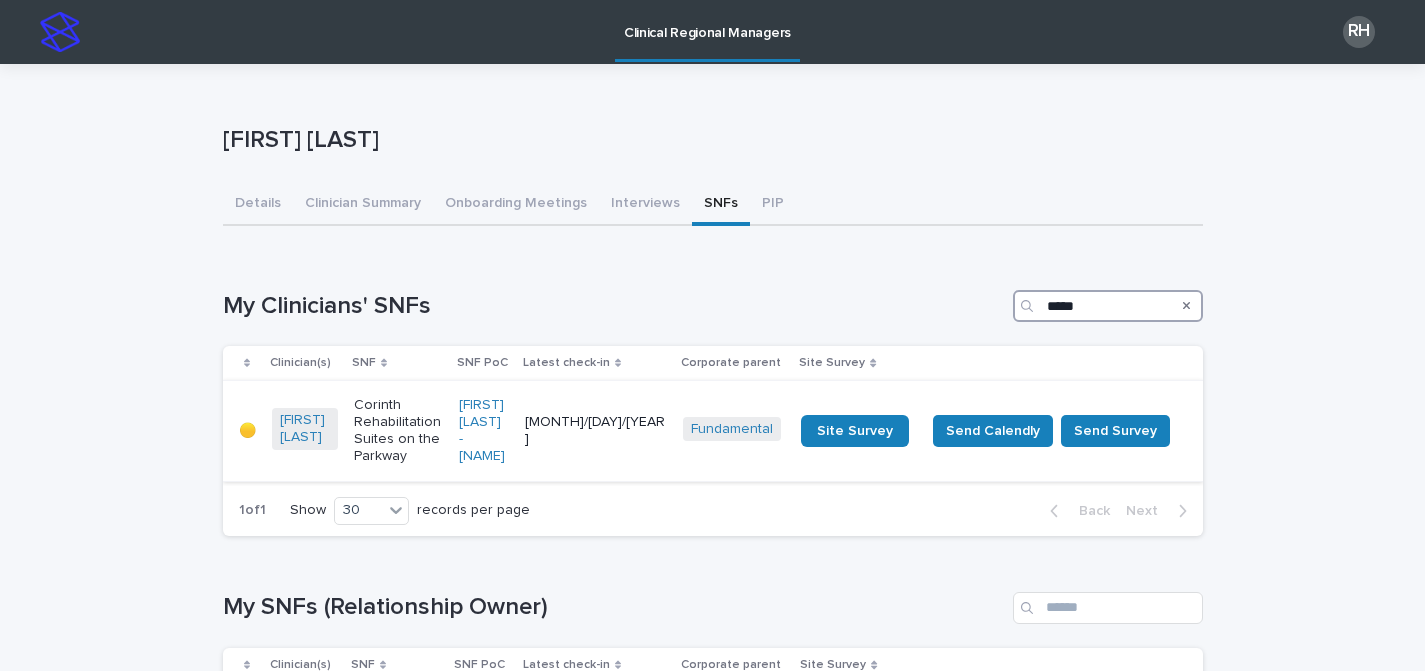 type on "*****" 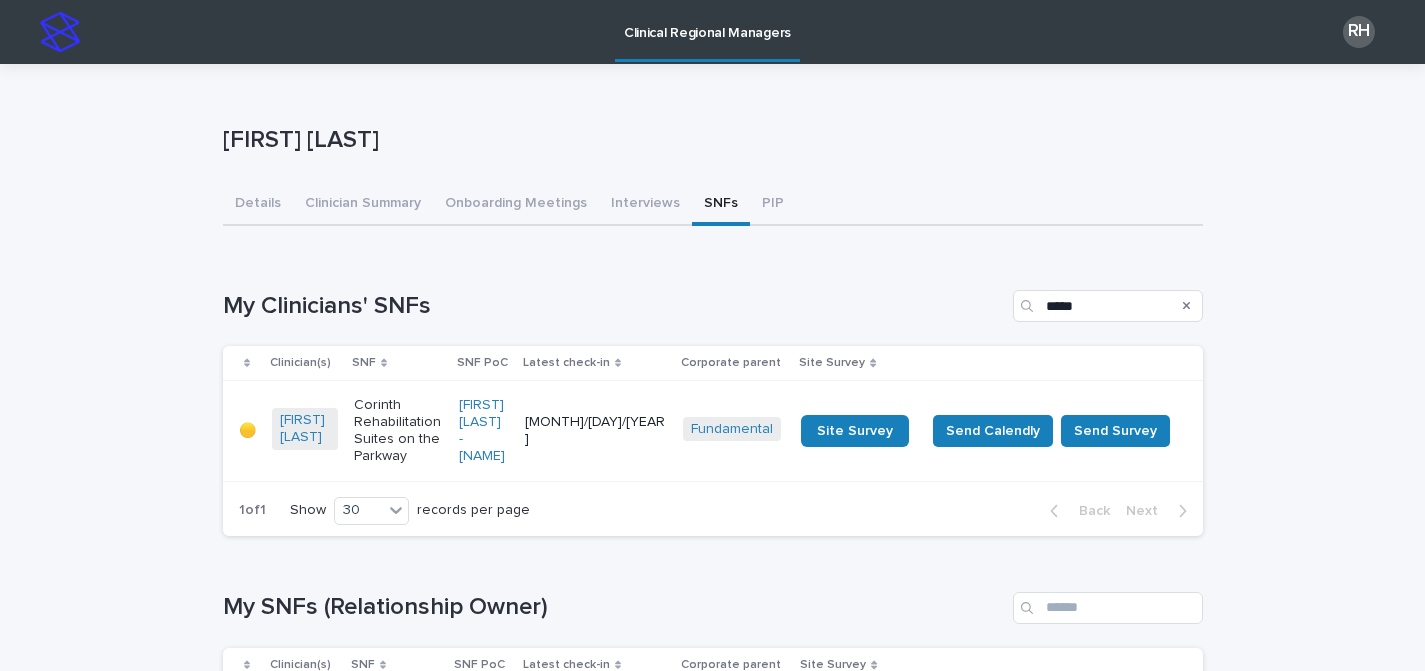 click on "[MONTH]/[DAY]/[YEAR]" at bounding box center (596, 431) 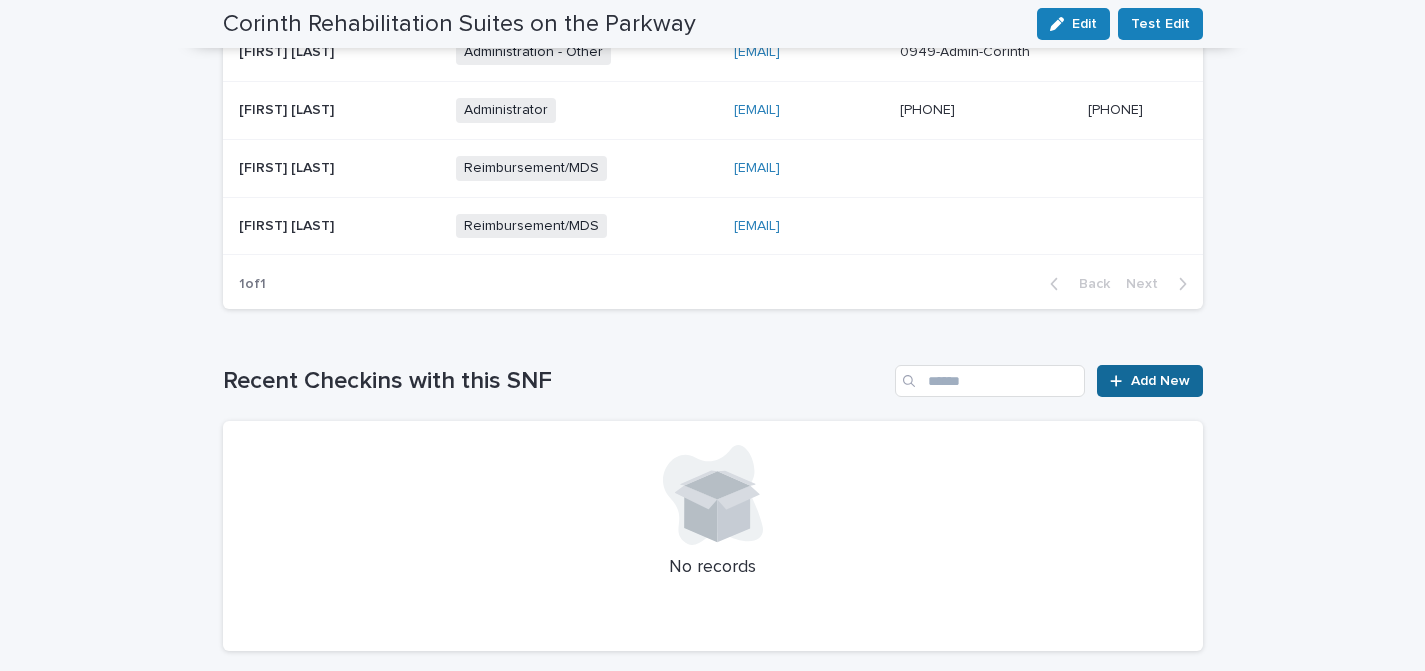 click on "Add New" at bounding box center [1160, 381] 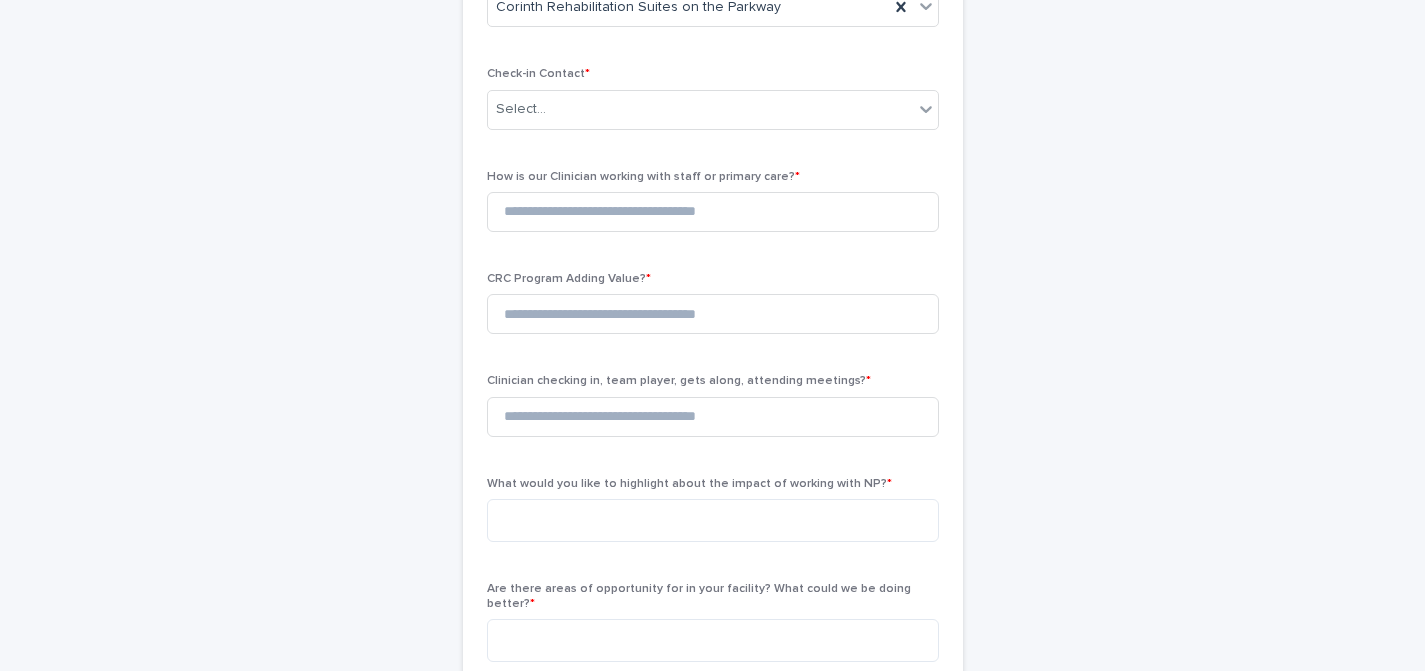 scroll, scrollTop: 0, scrollLeft: 0, axis: both 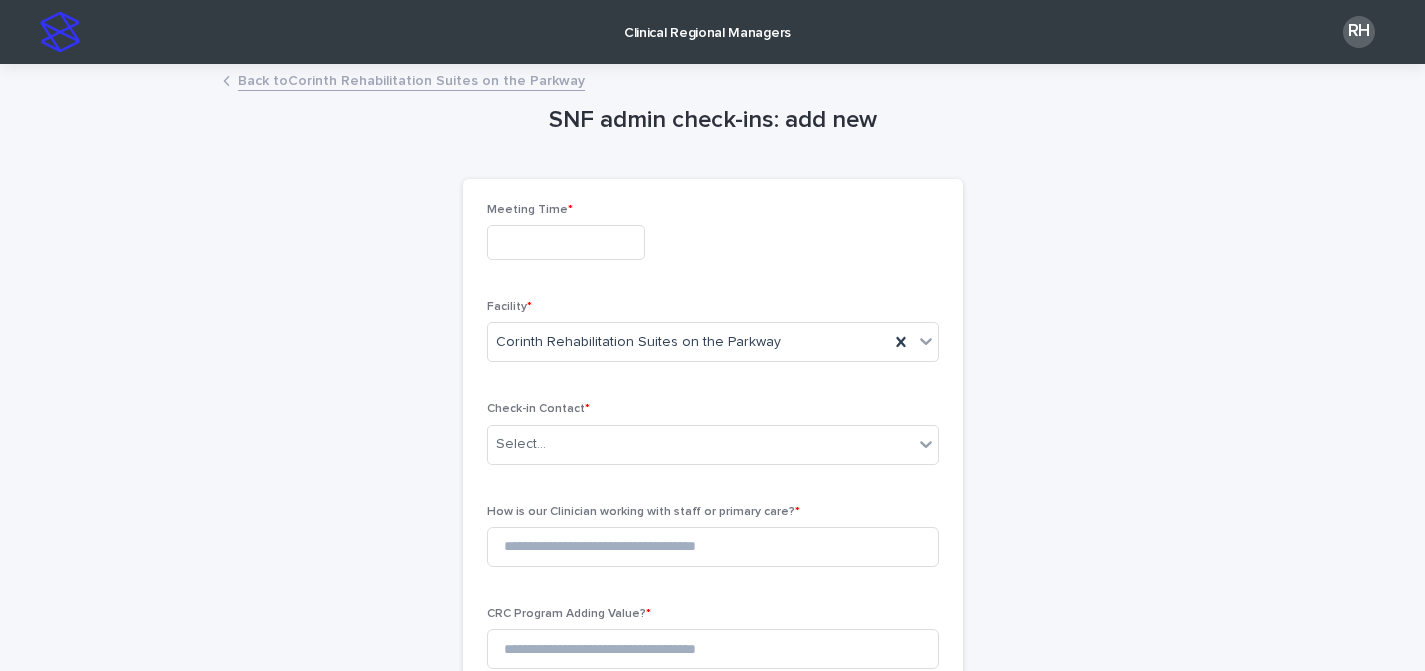 click at bounding box center [566, 242] 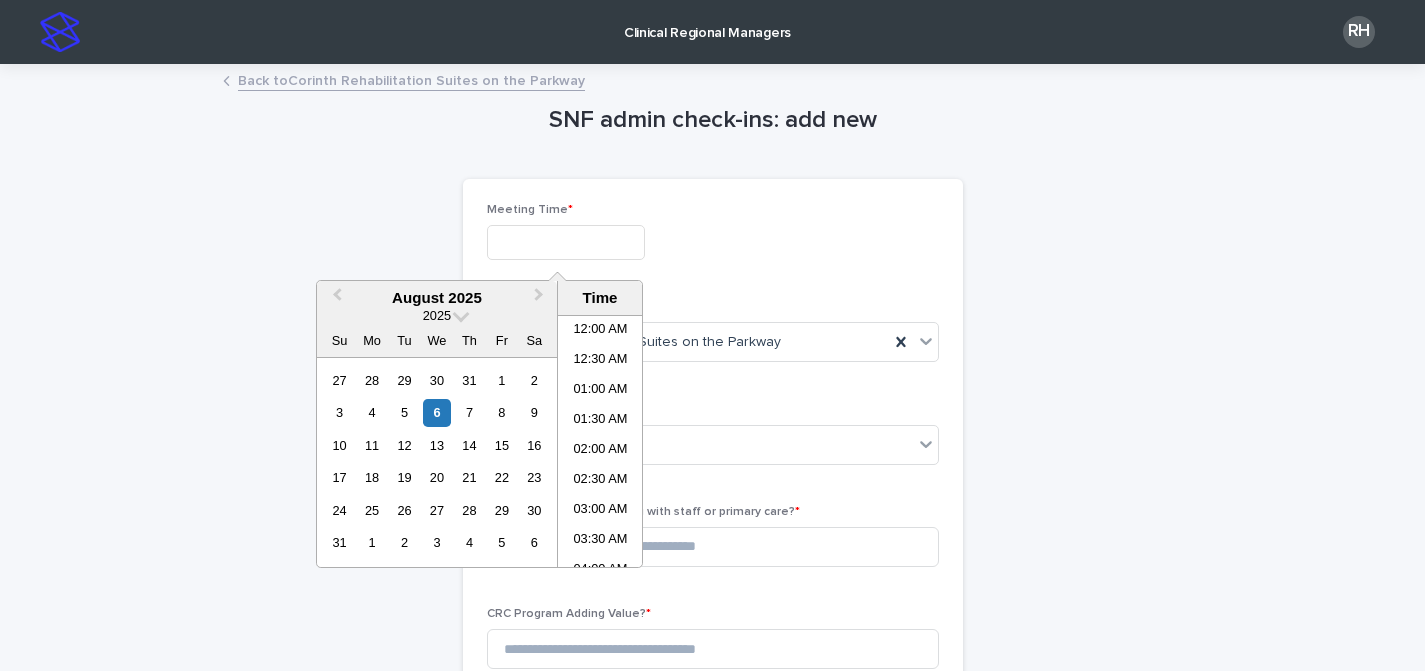 scroll, scrollTop: 399, scrollLeft: 0, axis: vertical 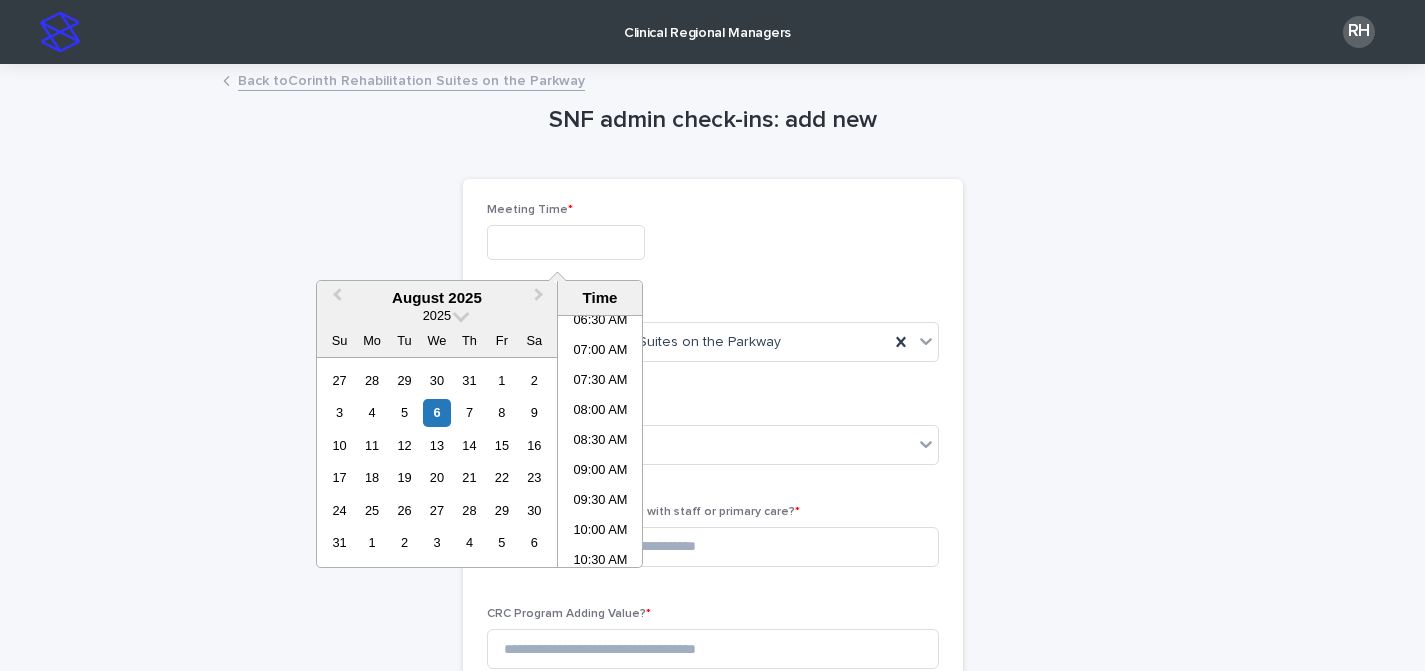 click on "08:00 AM" at bounding box center (600, 412) 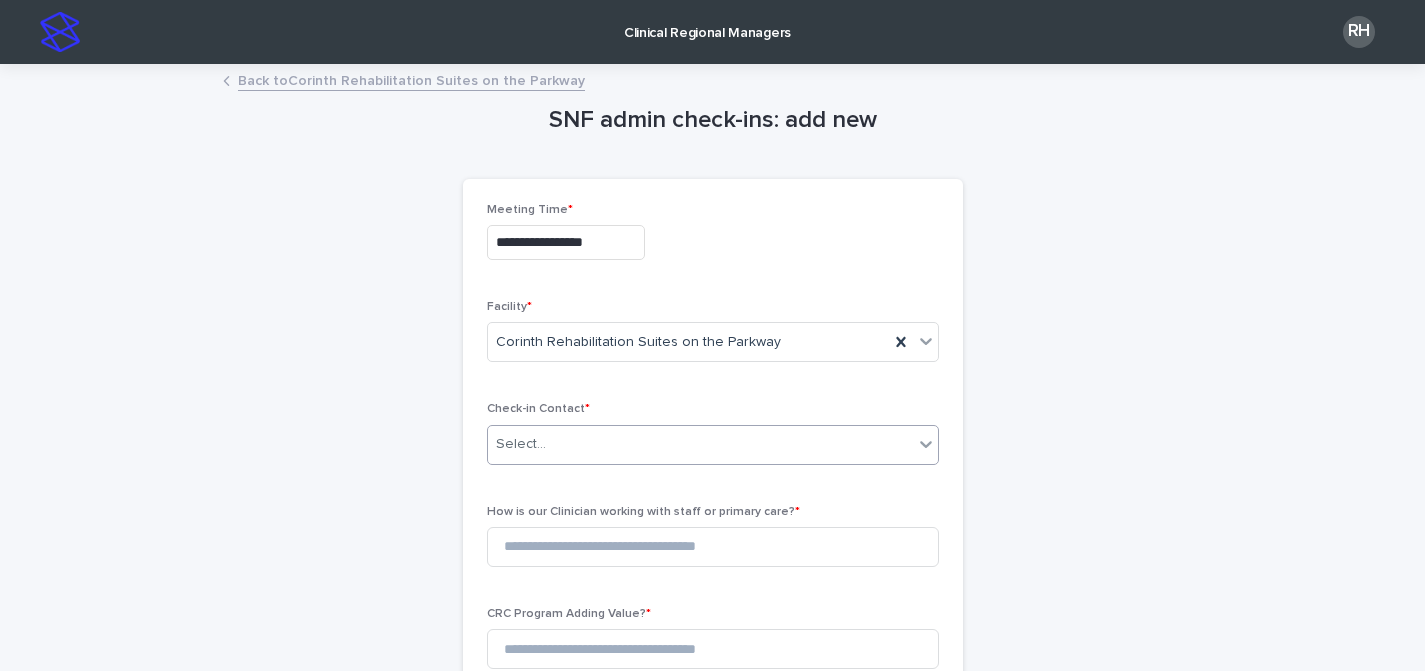 click on "Select..." at bounding box center [700, 444] 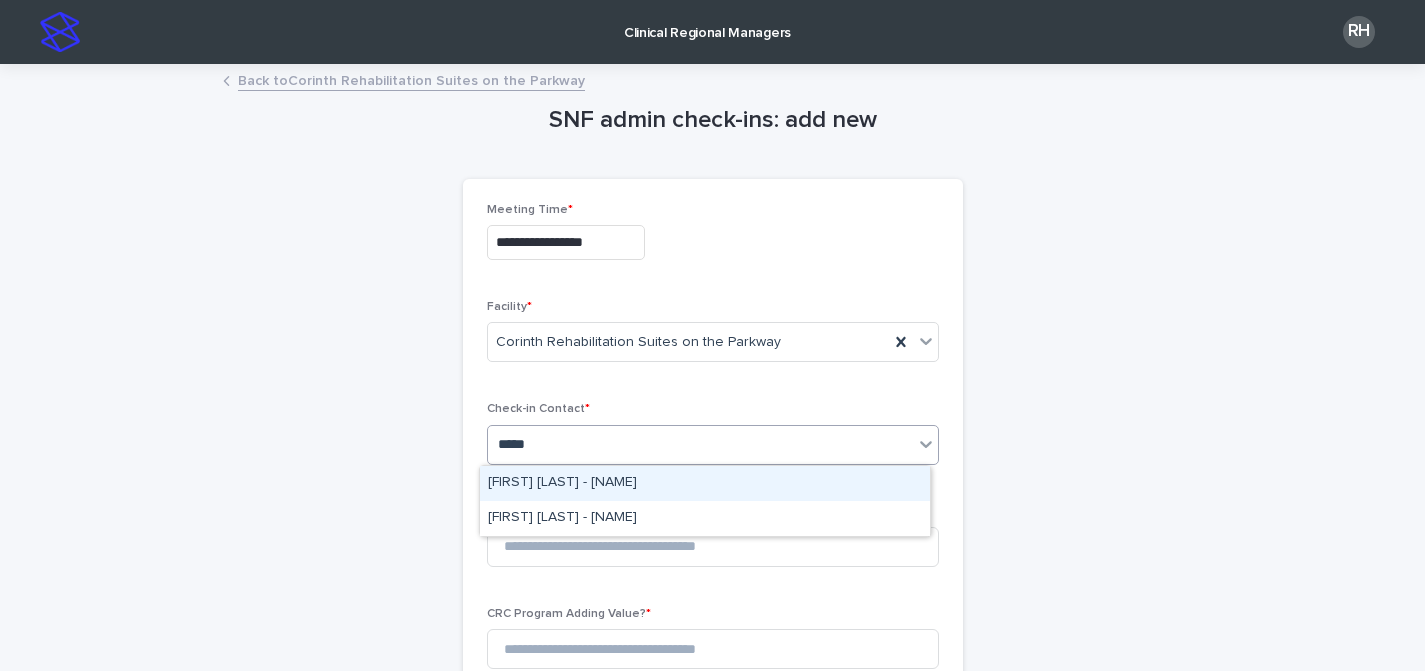 type on "******" 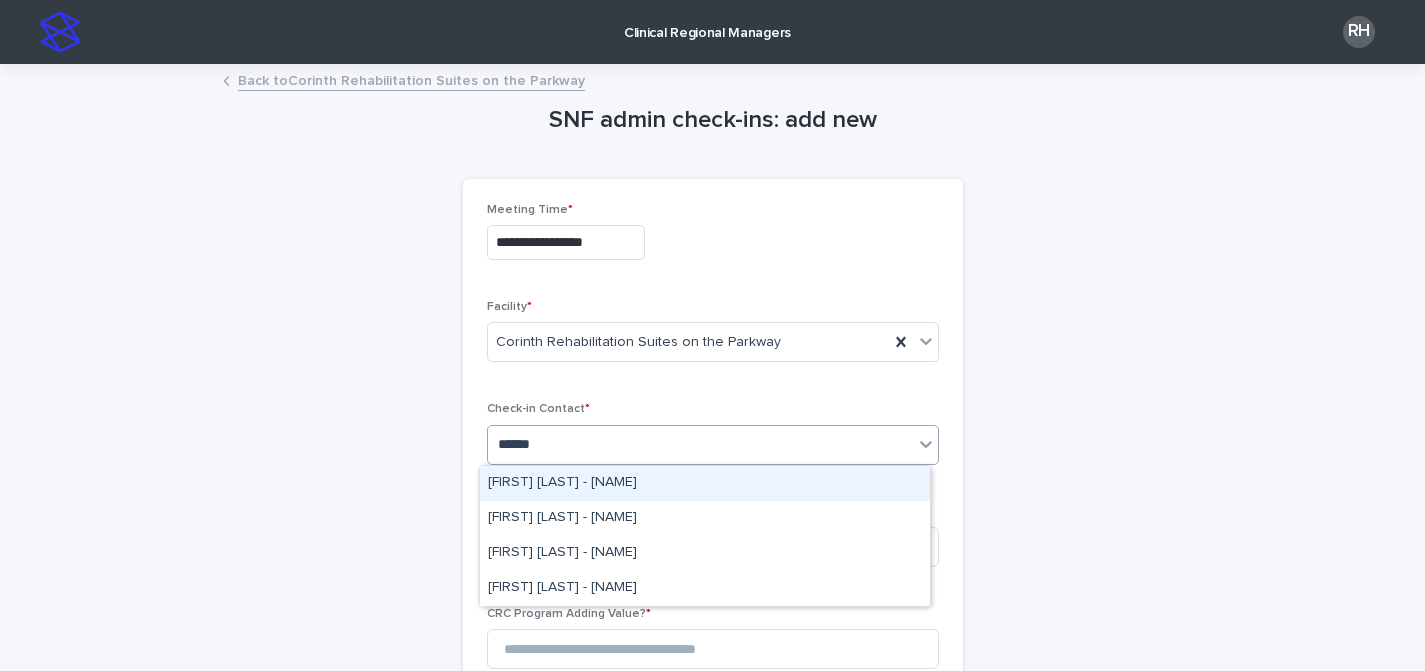 click on "[FIRST] [LAST] - [NAME]" at bounding box center (705, 483) 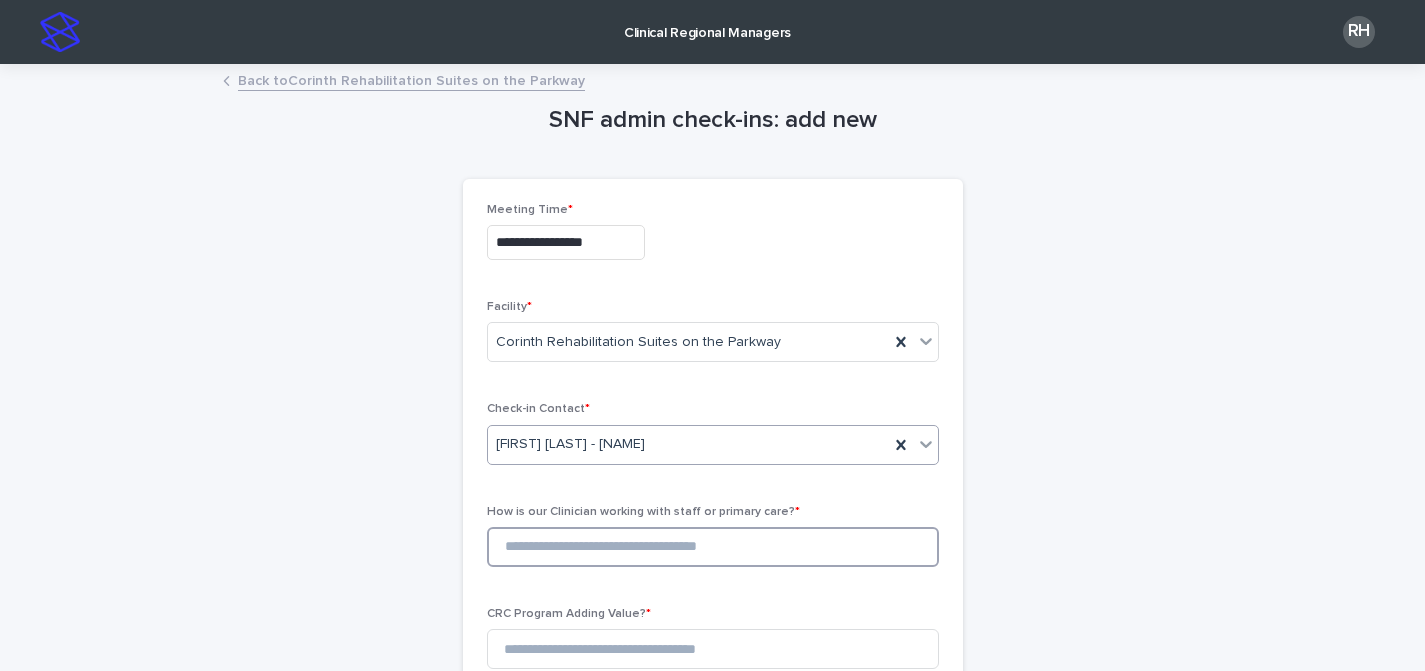 click at bounding box center [713, 547] 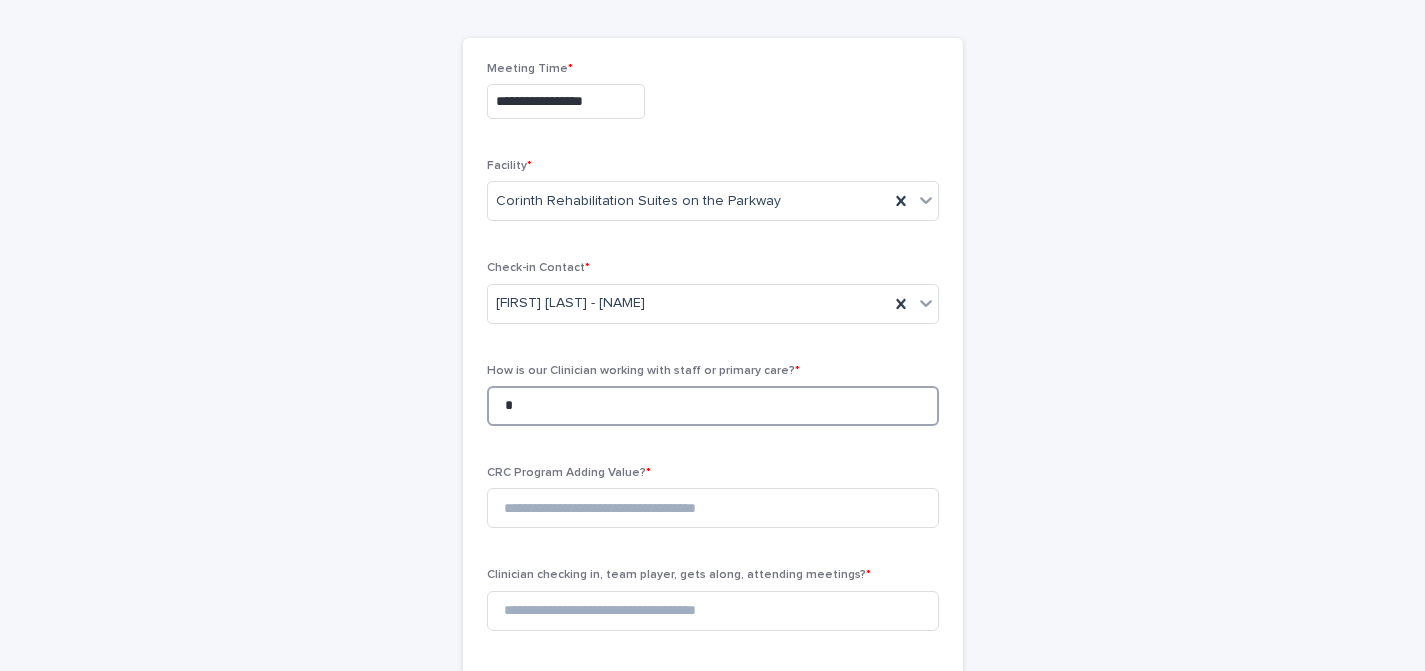 scroll, scrollTop: 159, scrollLeft: 0, axis: vertical 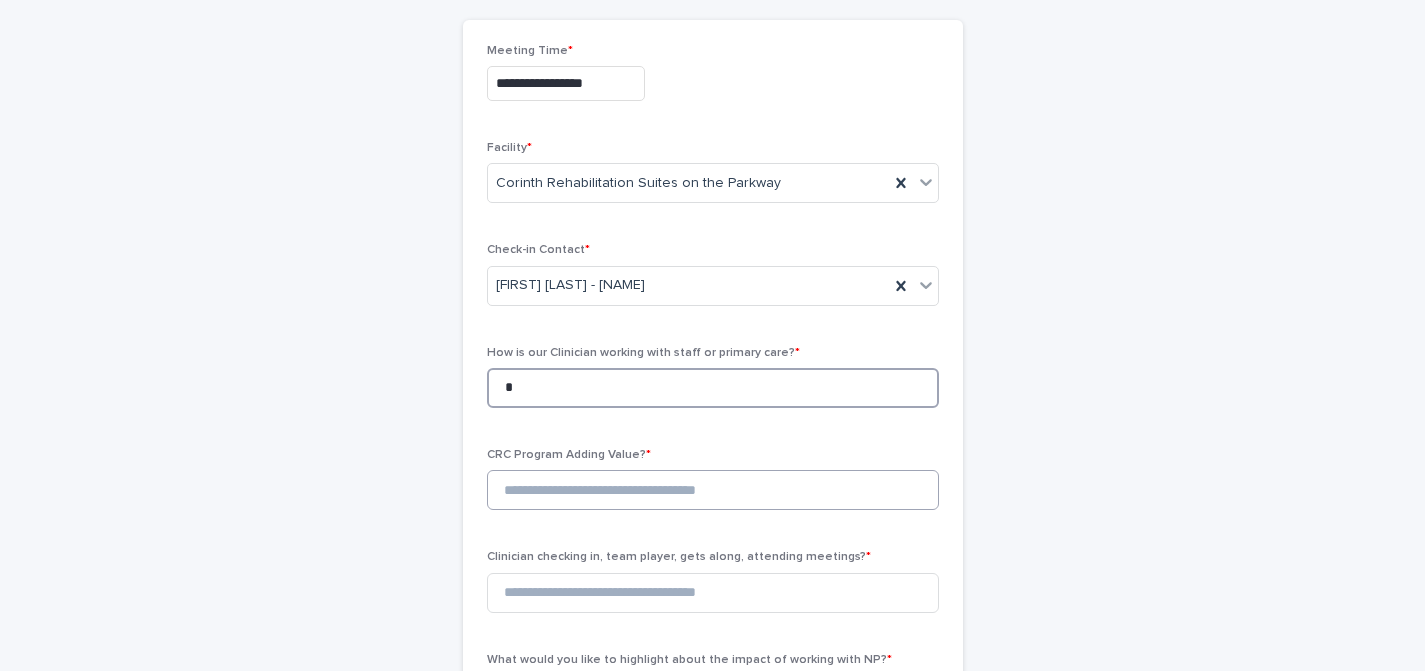 type on "*" 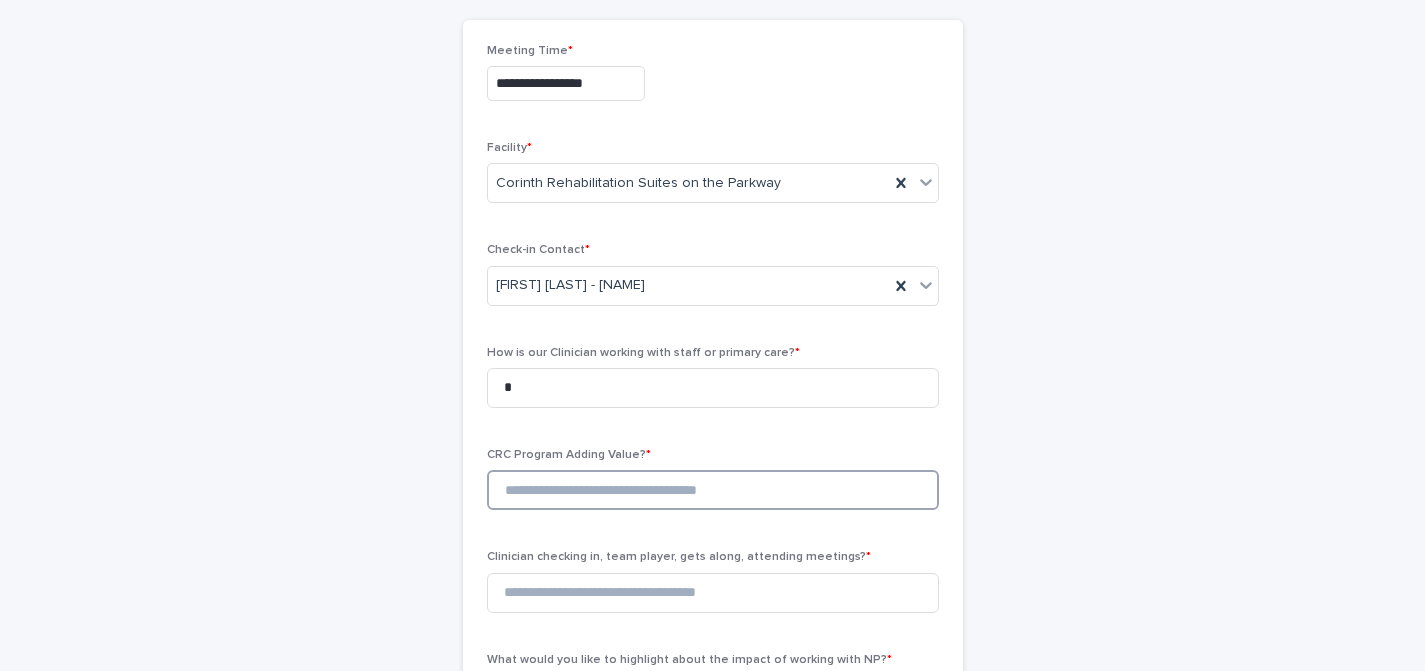 click at bounding box center (713, 490) 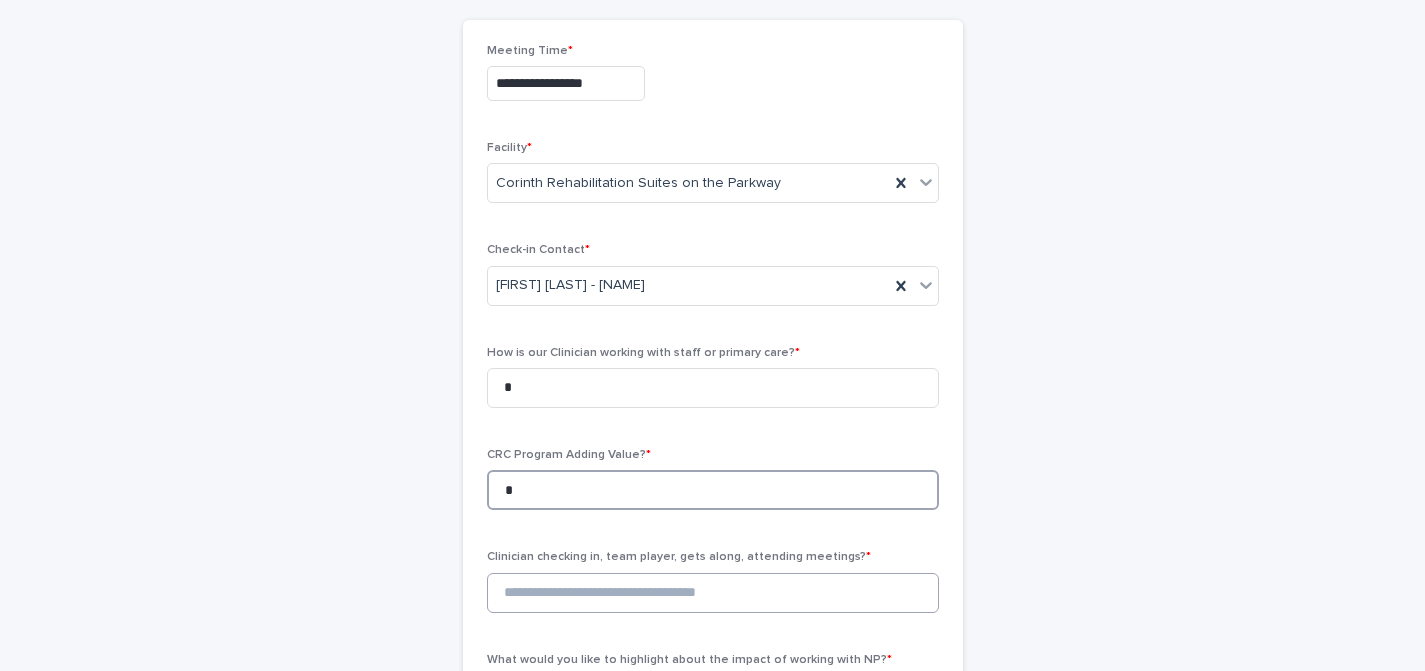 type on "*" 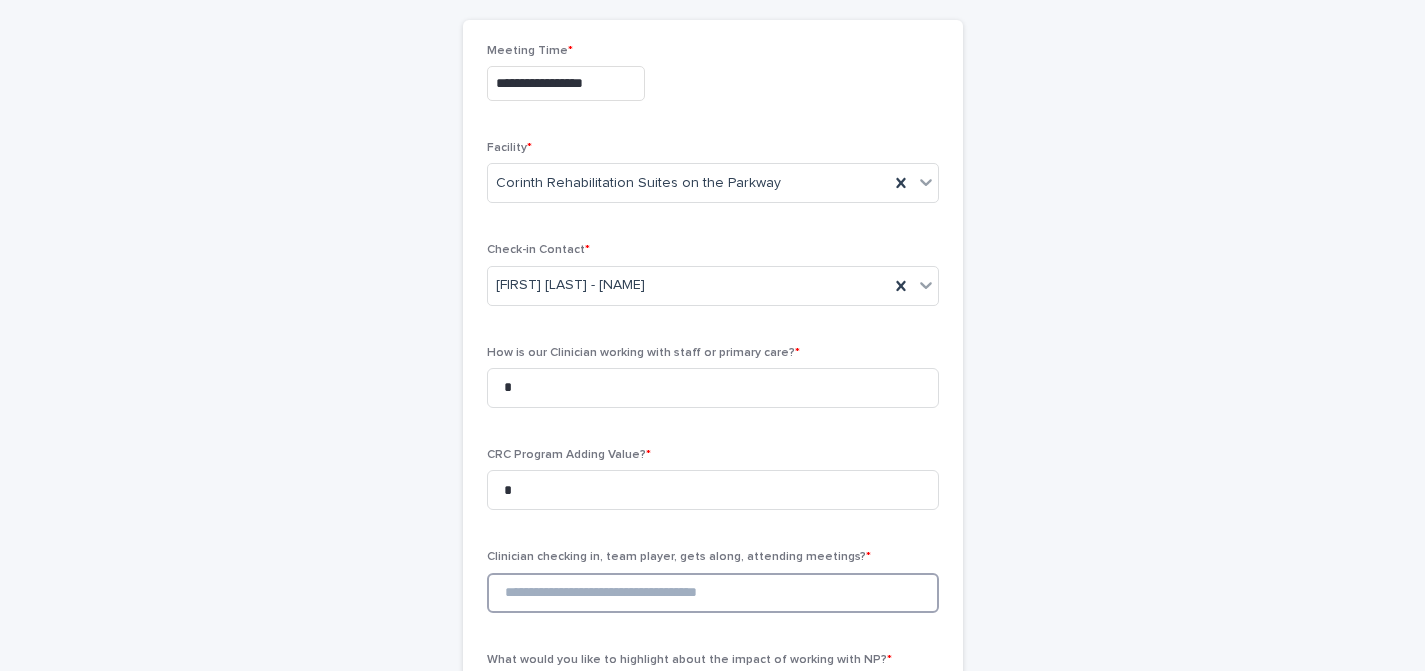 click at bounding box center [713, 593] 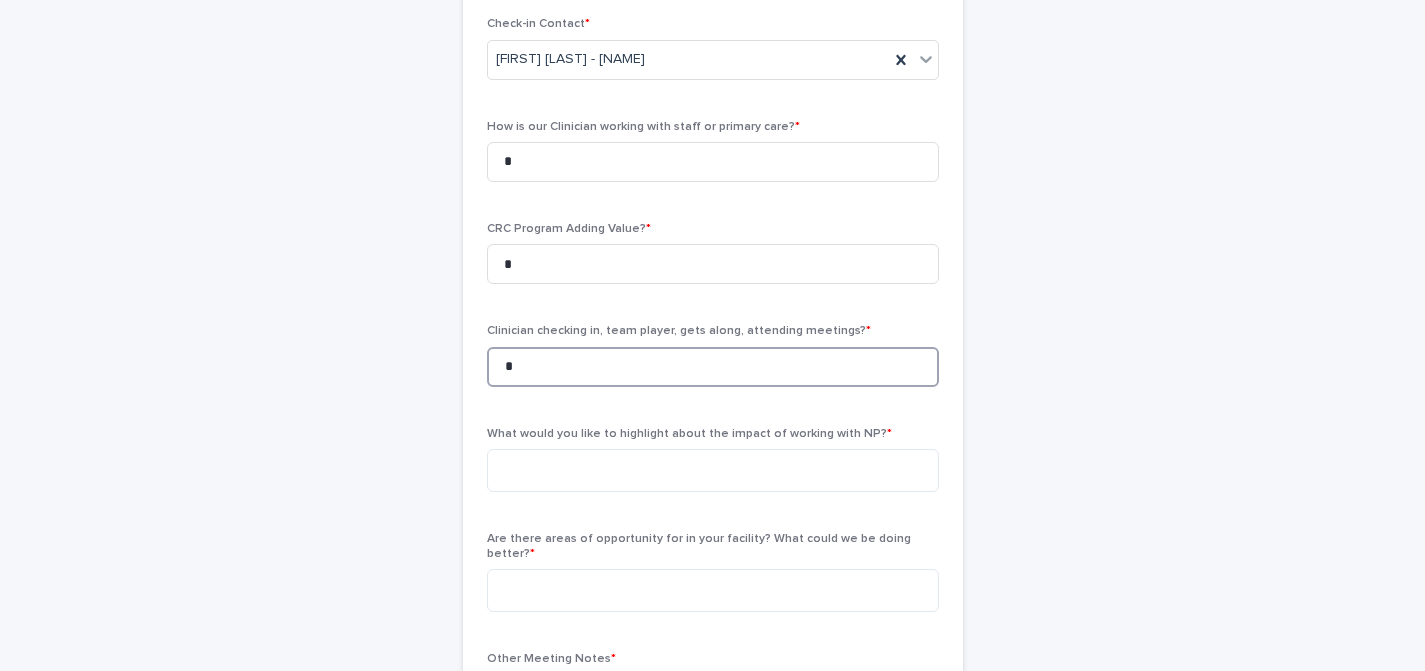 scroll, scrollTop: 391, scrollLeft: 0, axis: vertical 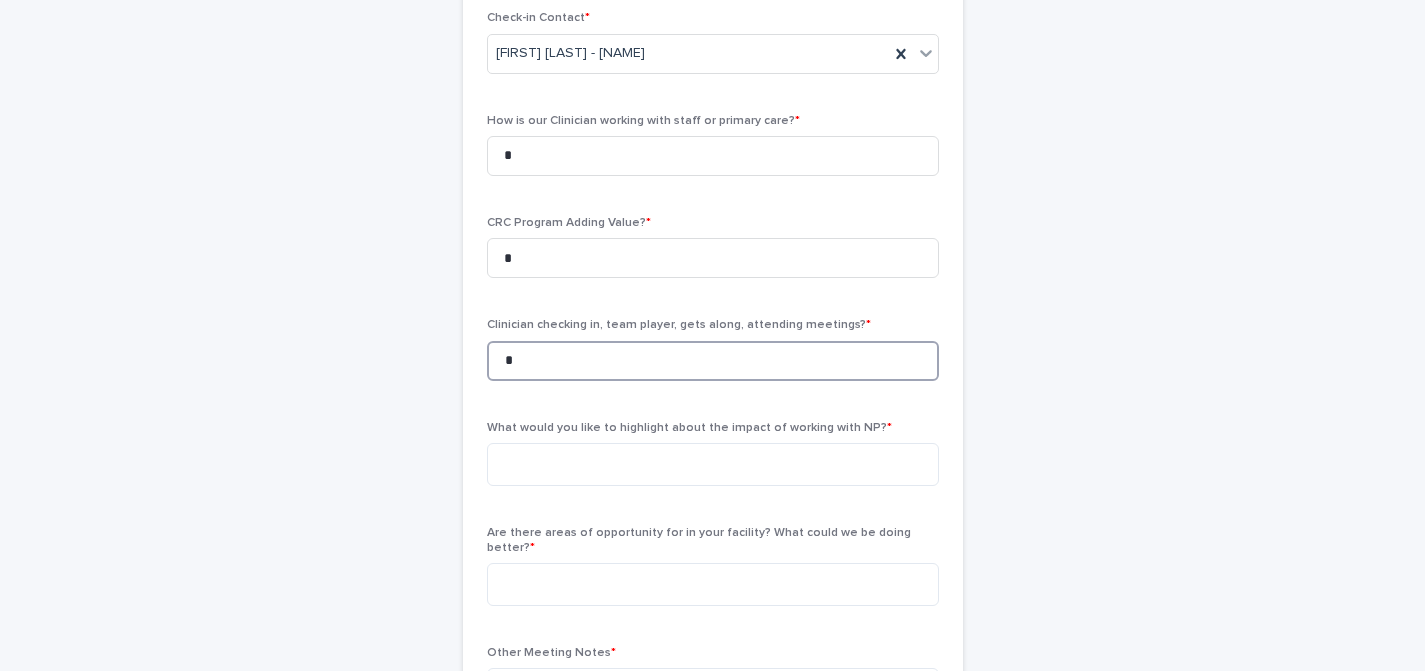type on "*" 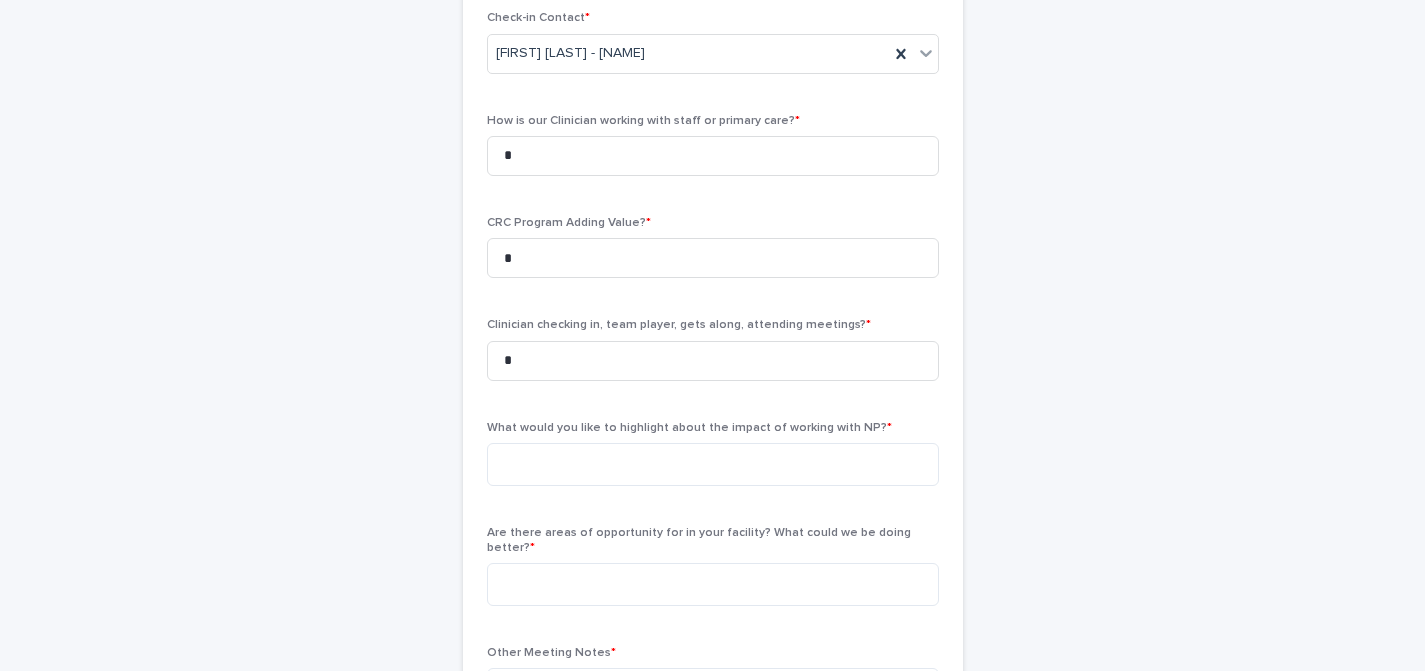 click on "What would you like to highlight about the impact of working with NP? *" at bounding box center (713, 461) 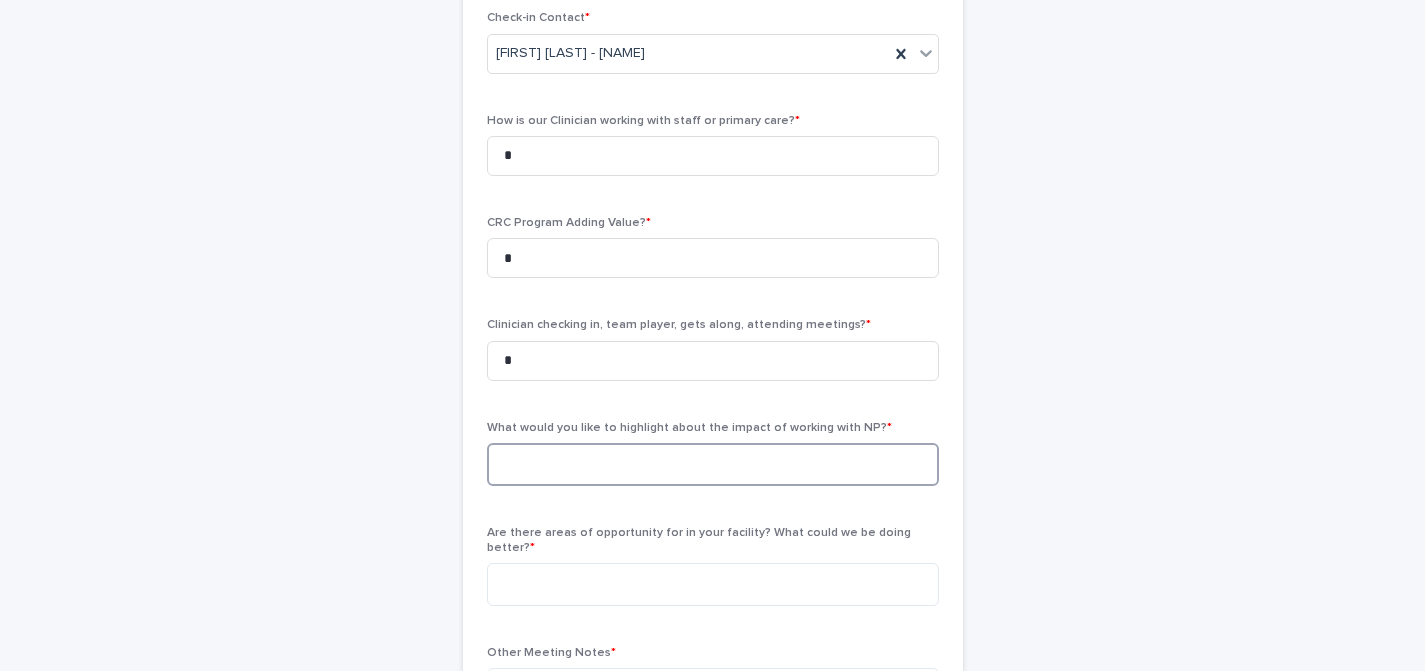 click at bounding box center [713, 464] 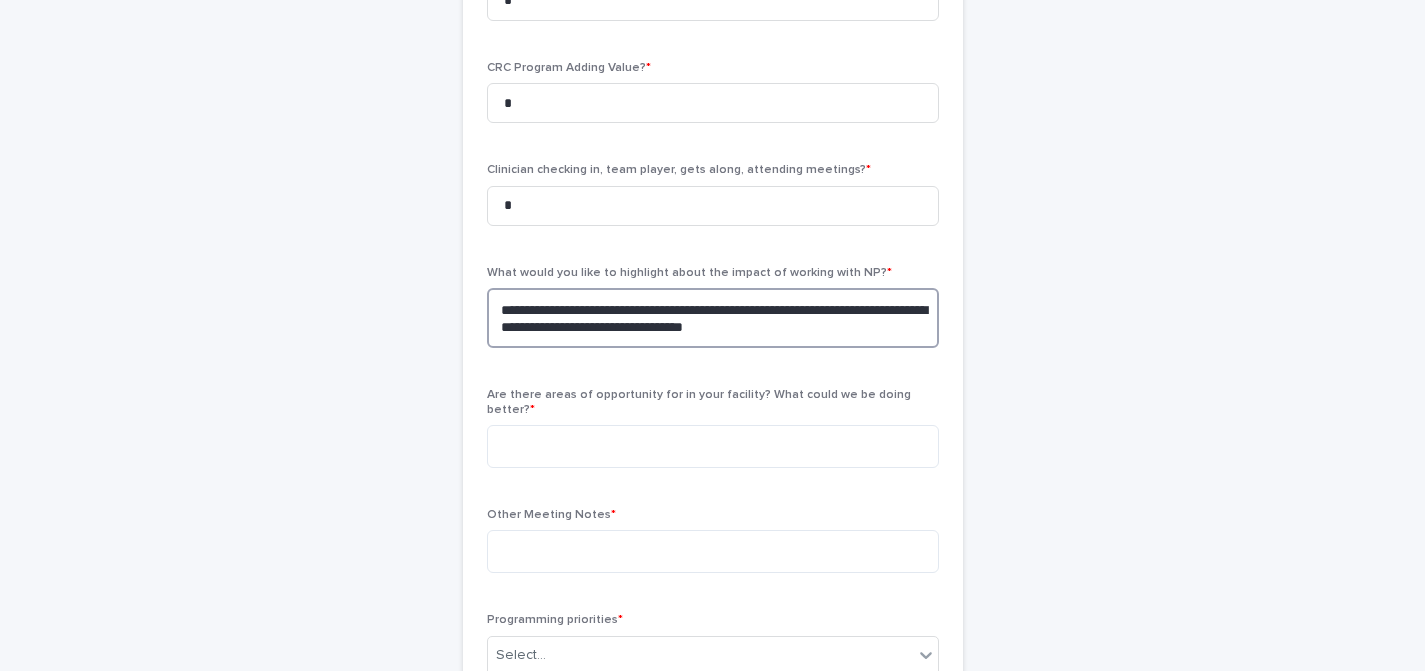 scroll, scrollTop: 559, scrollLeft: 0, axis: vertical 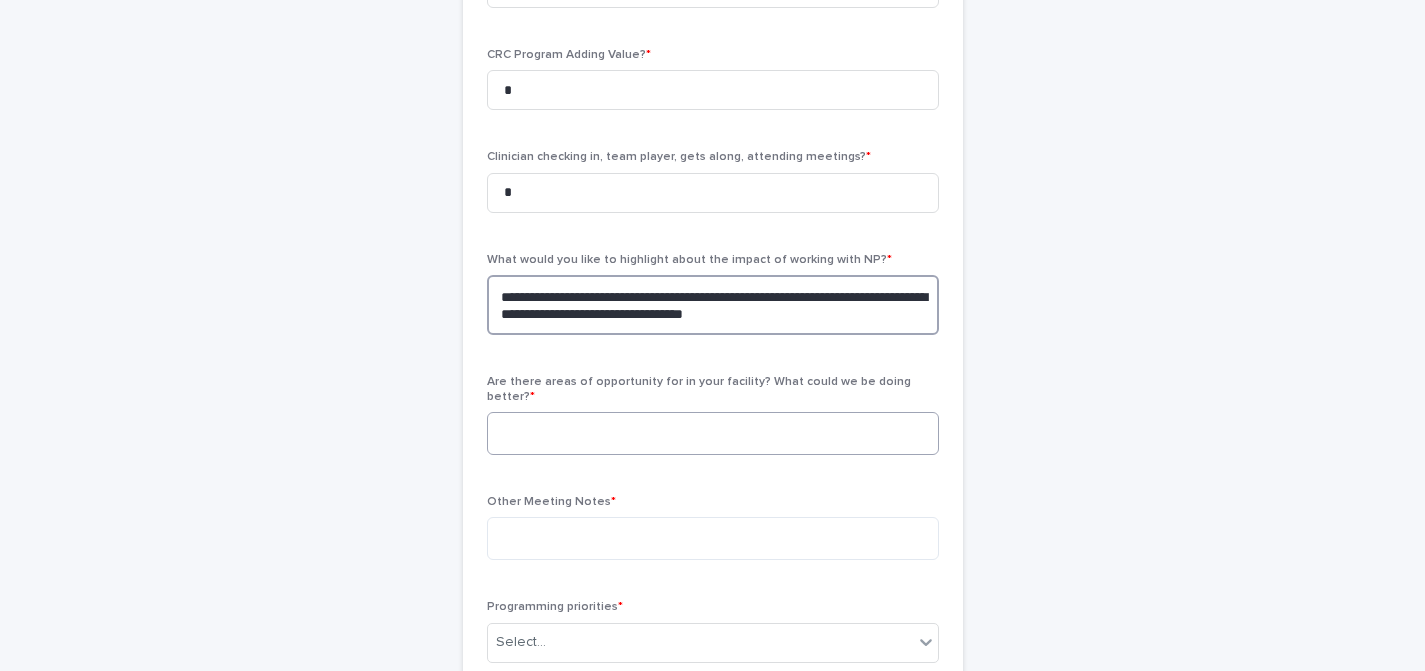 type on "**********" 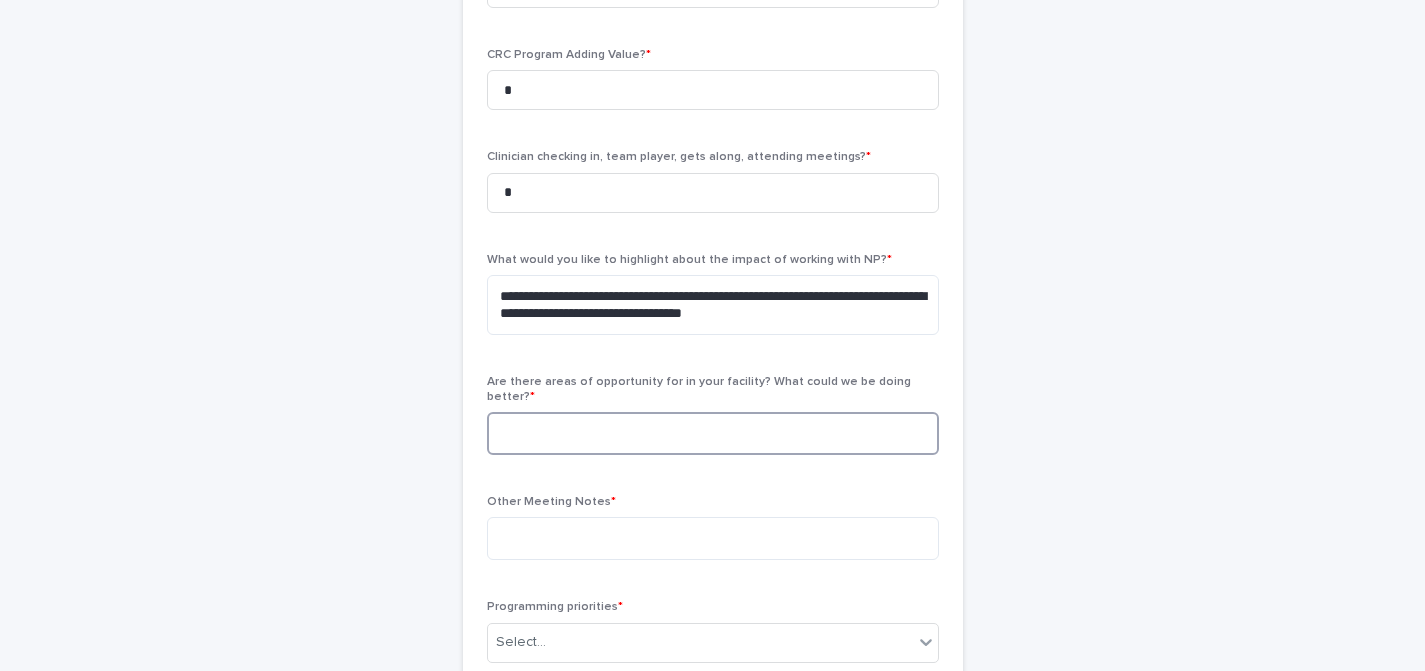 click at bounding box center [713, 433] 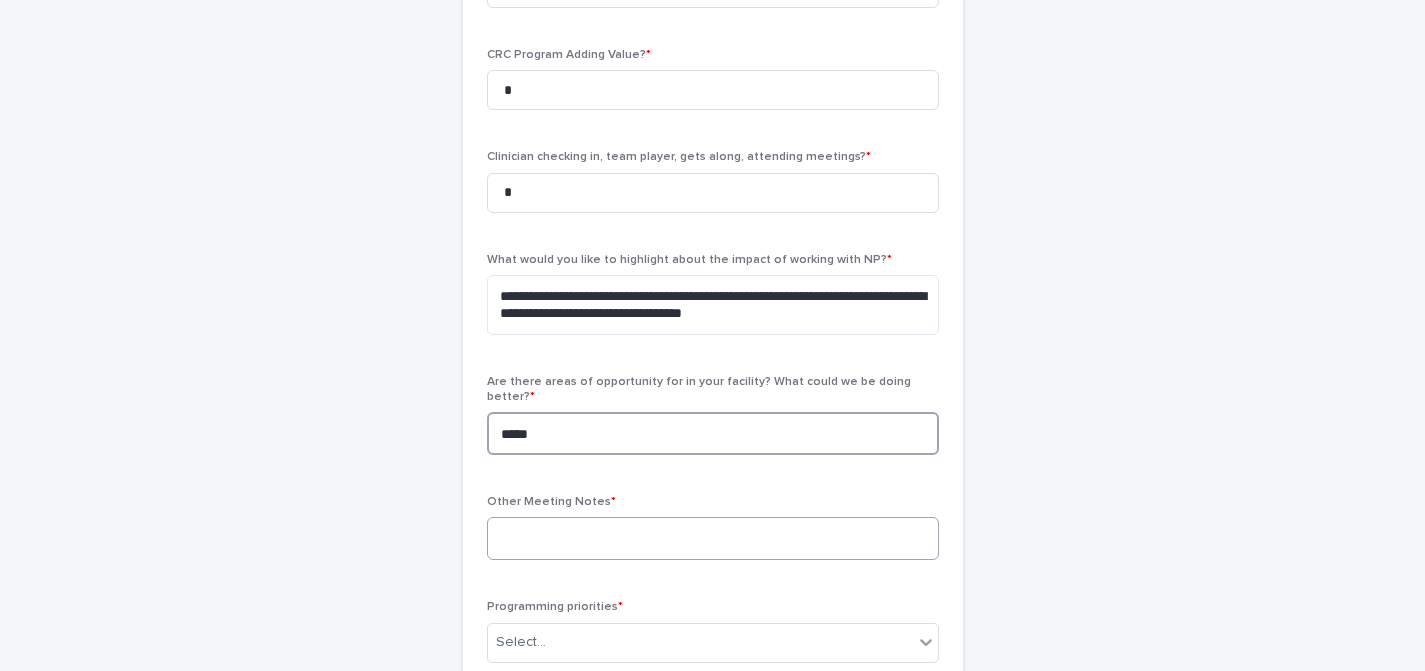 type on "****" 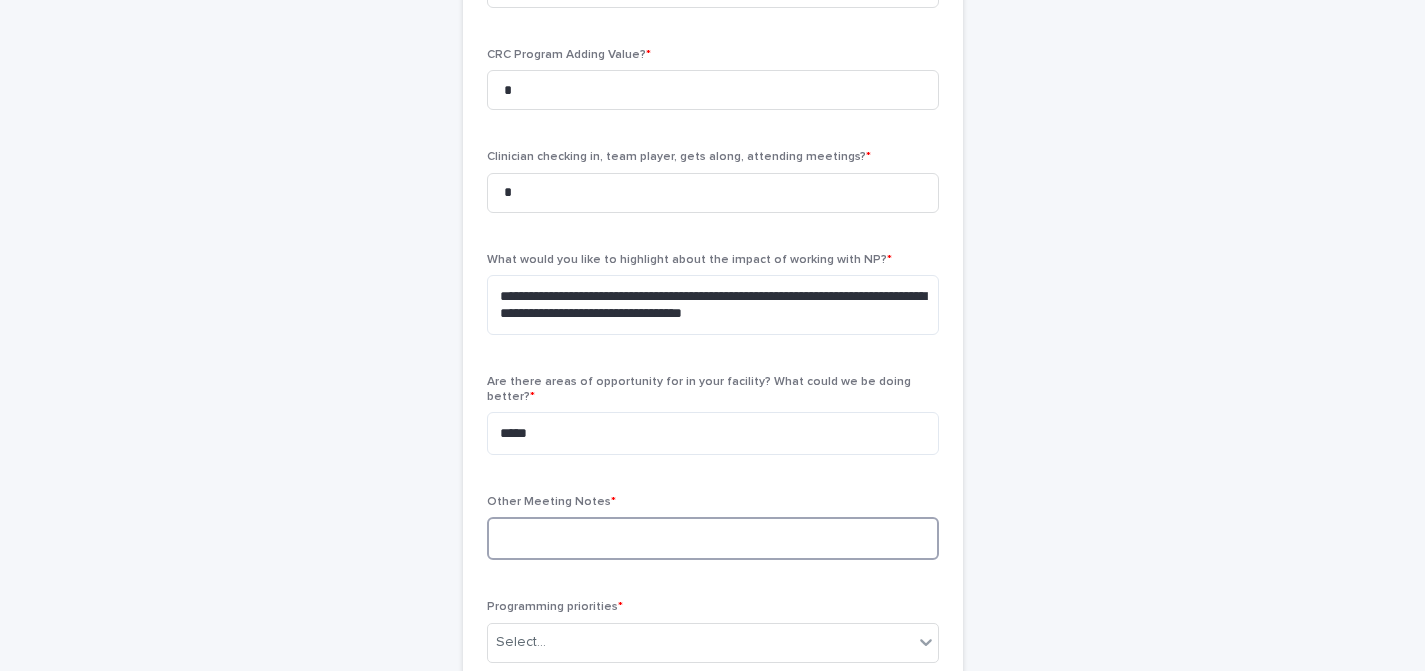 click at bounding box center (713, 538) 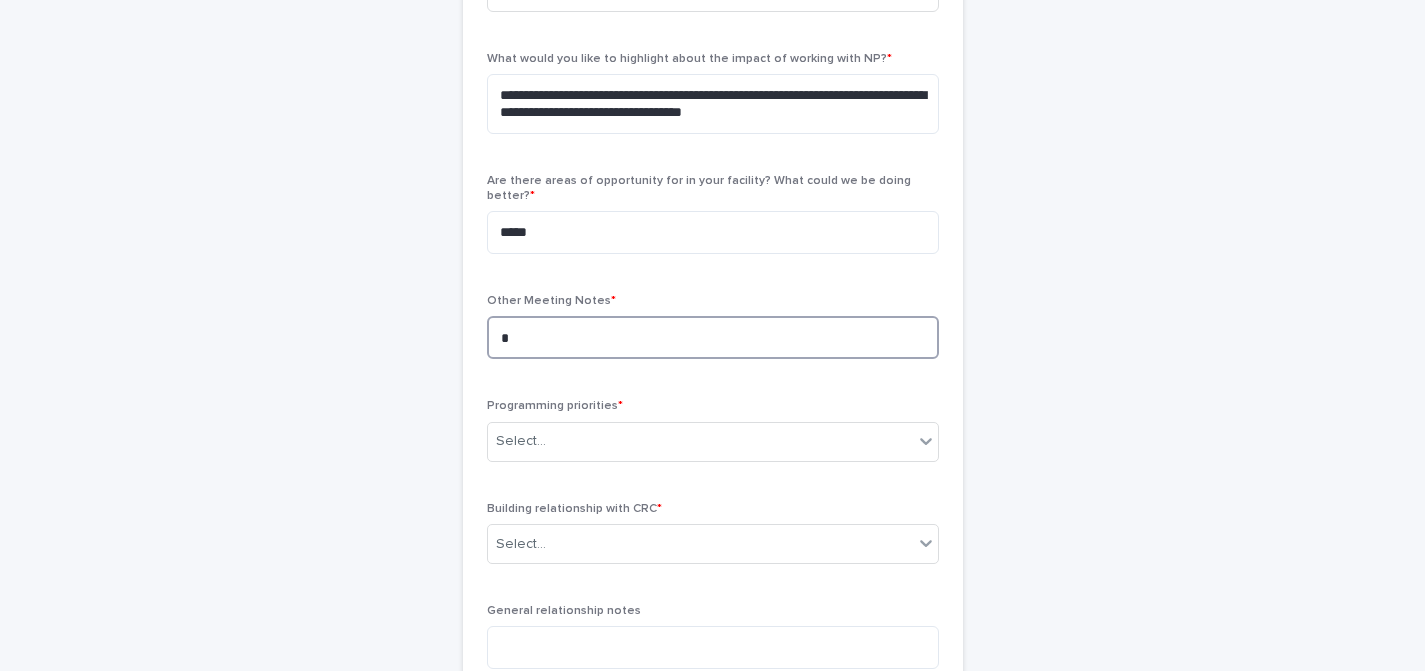 scroll, scrollTop: 766, scrollLeft: 0, axis: vertical 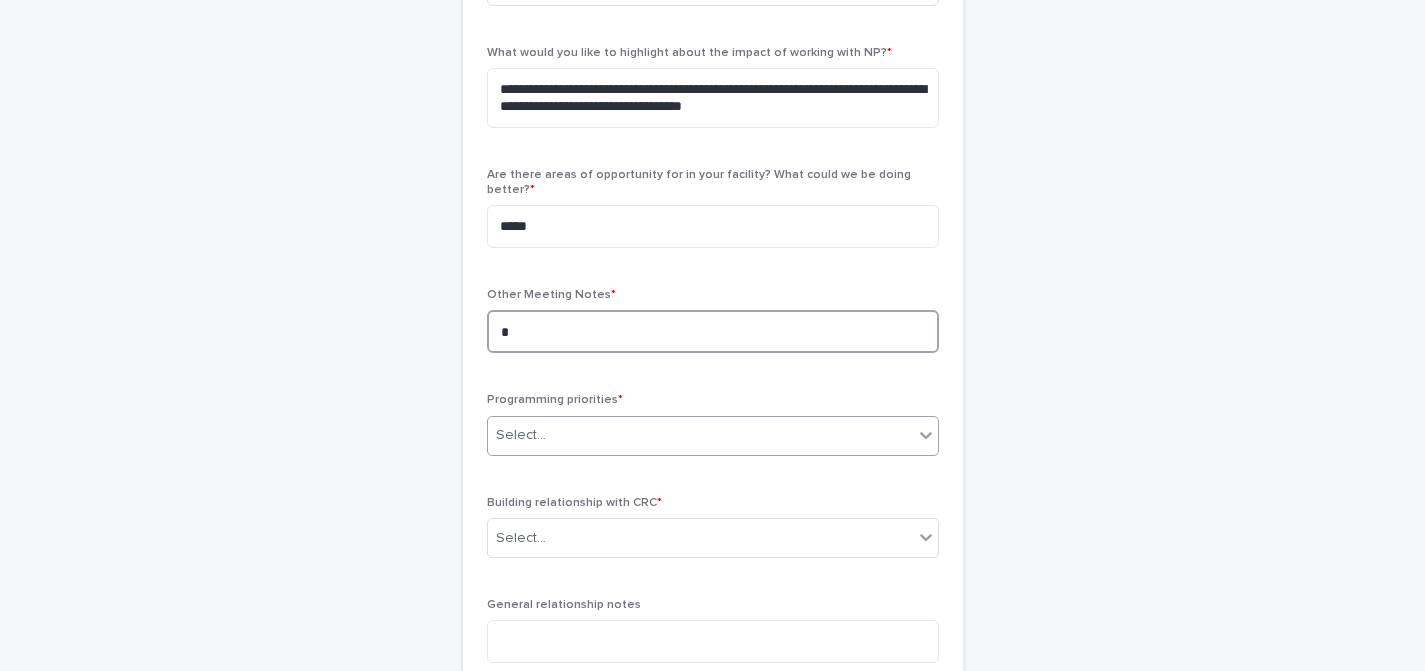type on "*" 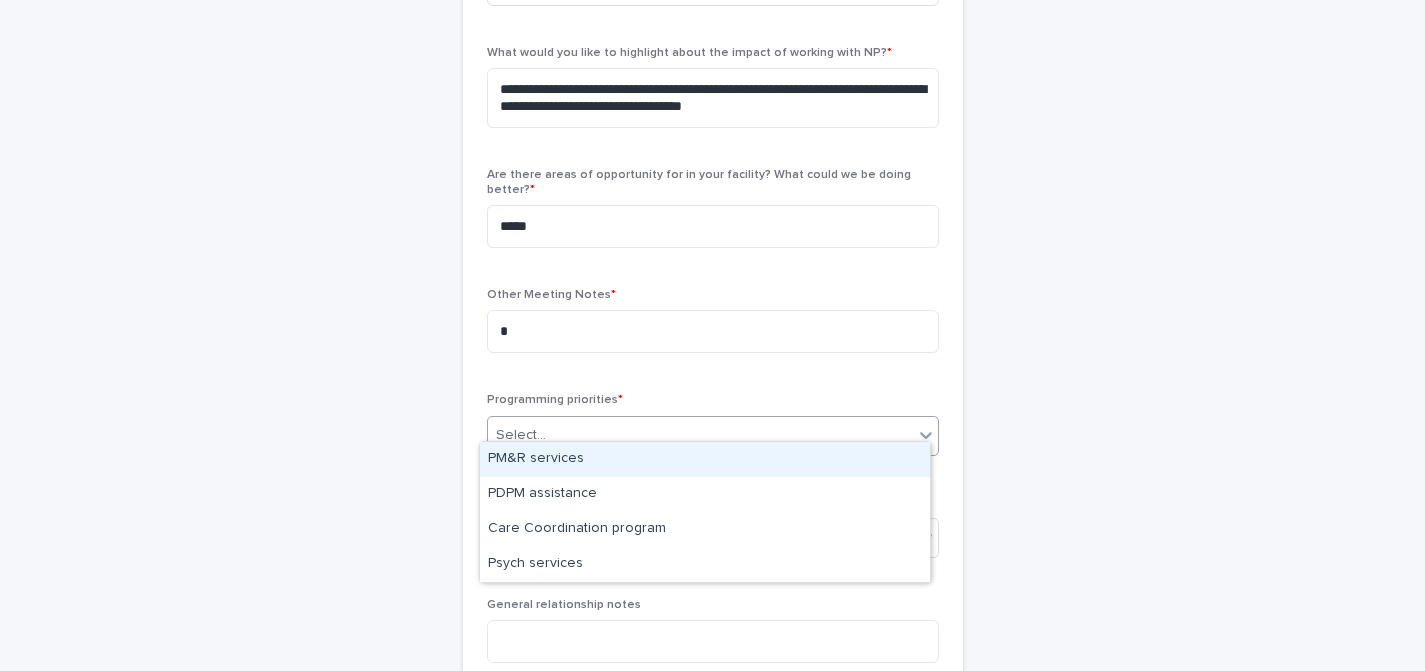 drag, startPoint x: 551, startPoint y: 409, endPoint x: 542, endPoint y: 427, distance: 20.12461 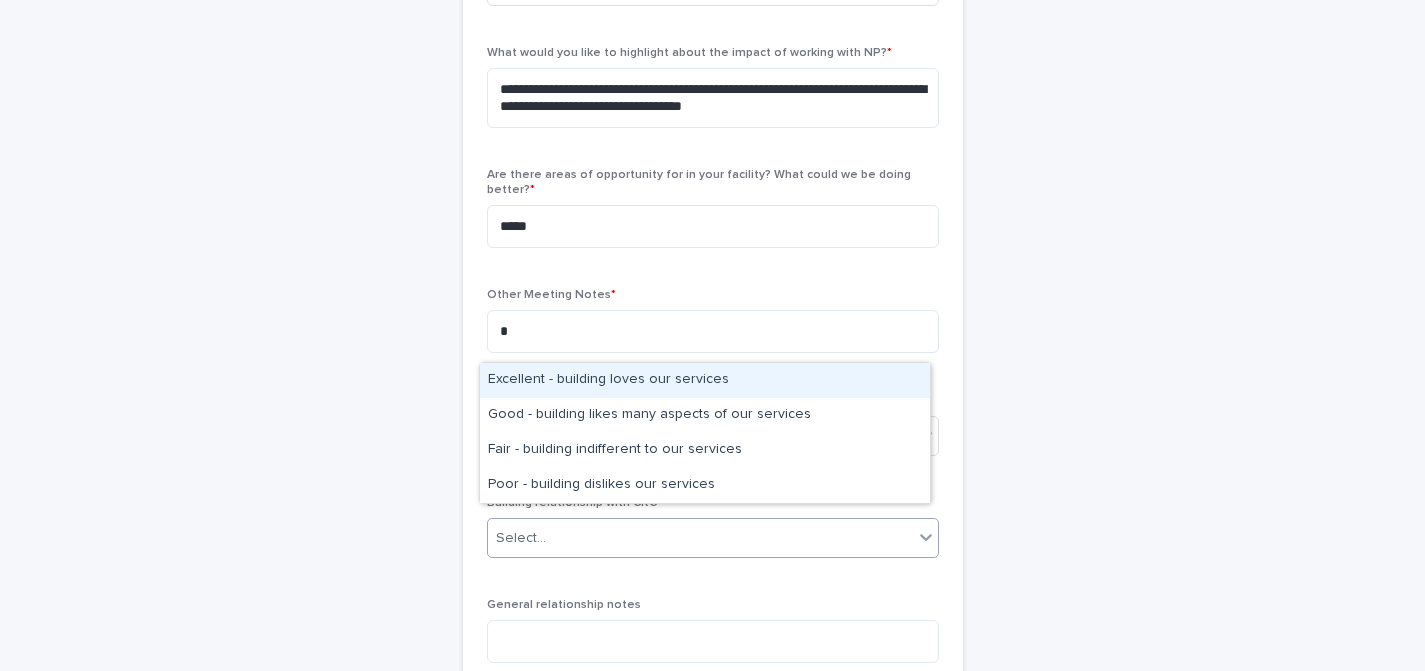 click on "Select..." at bounding box center [700, 538] 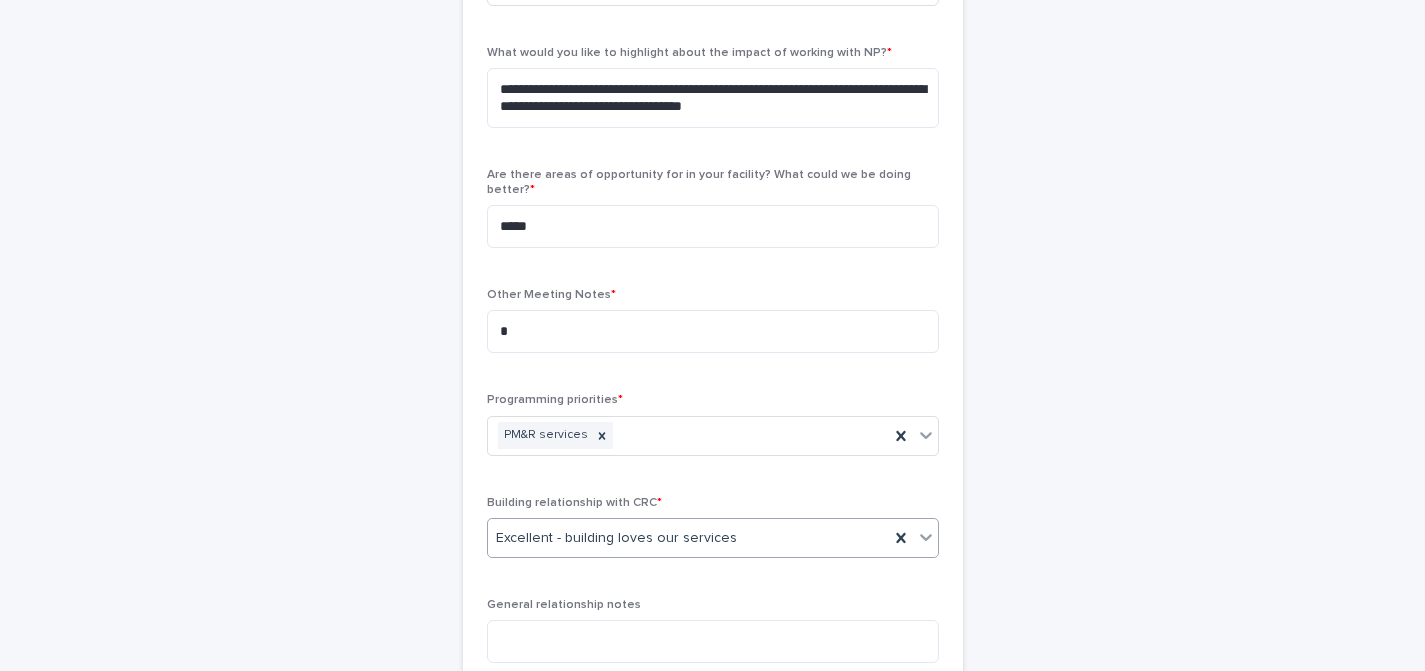 click on "**********" at bounding box center (713, 77) 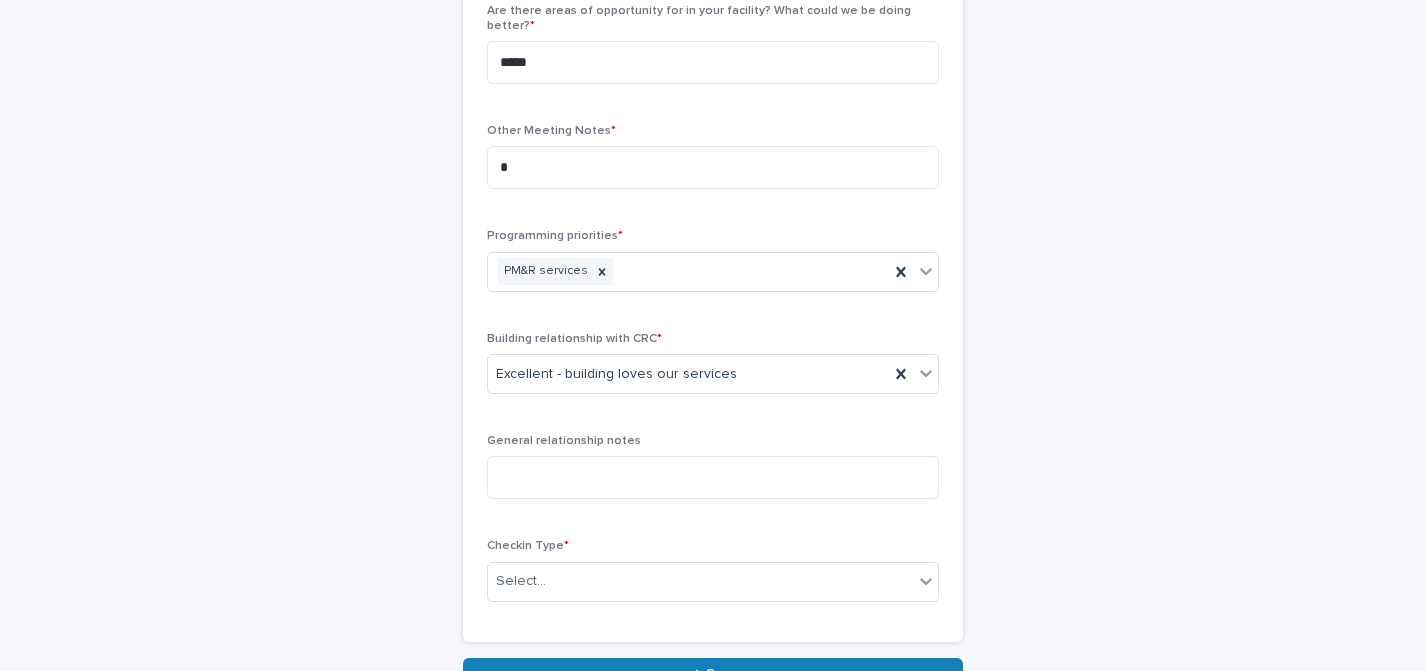 scroll, scrollTop: 1014, scrollLeft: 0, axis: vertical 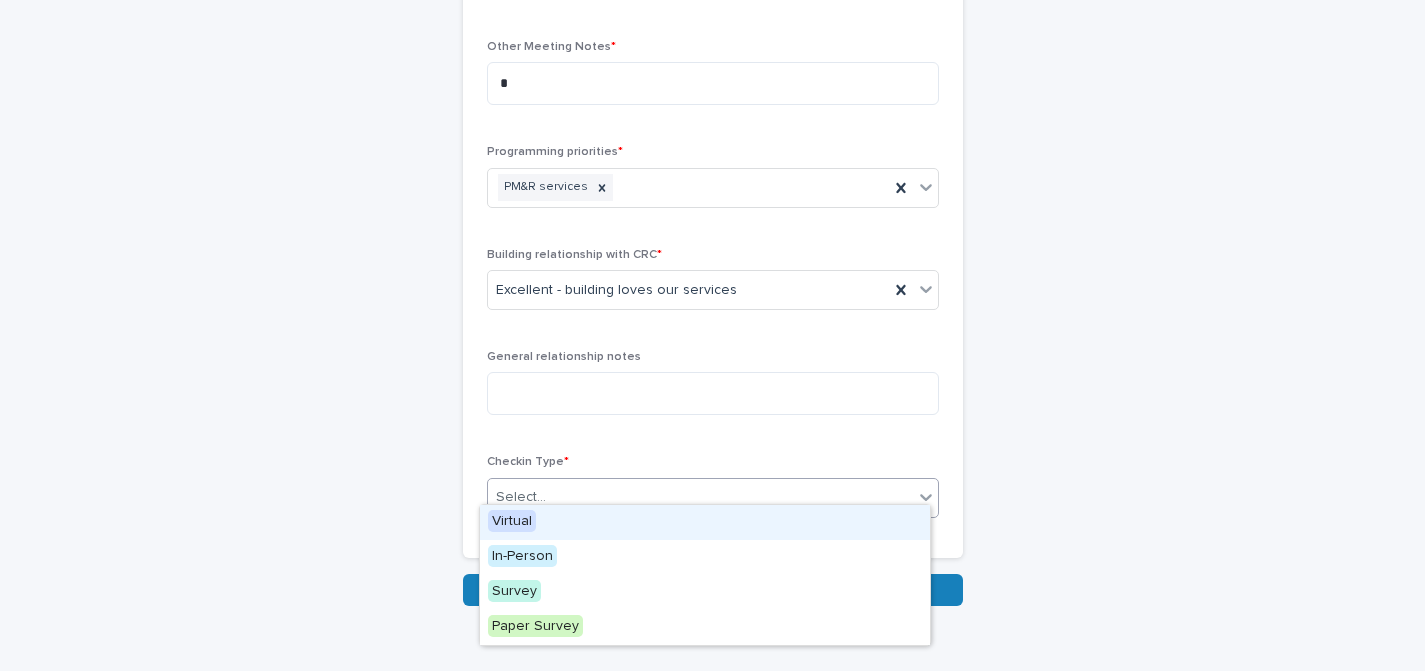drag, startPoint x: 600, startPoint y: 486, endPoint x: 587, endPoint y: 480, distance: 14.3178215 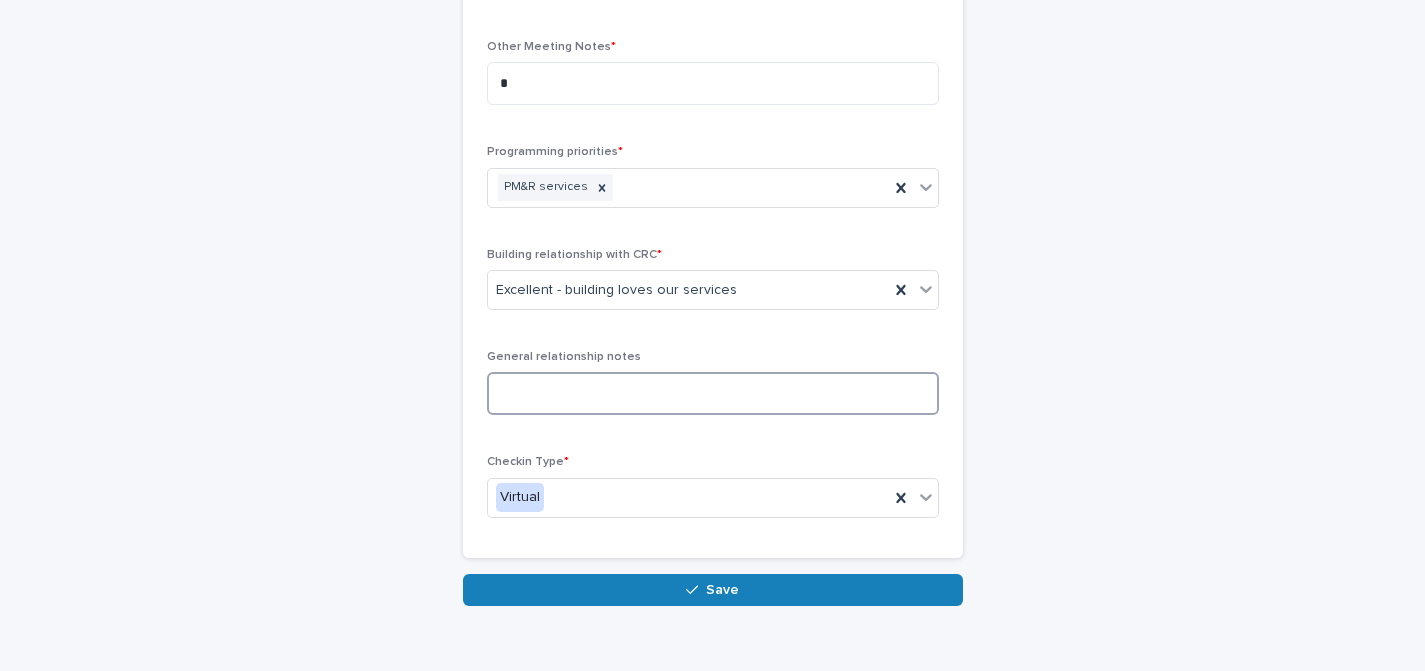 click at bounding box center (713, 393) 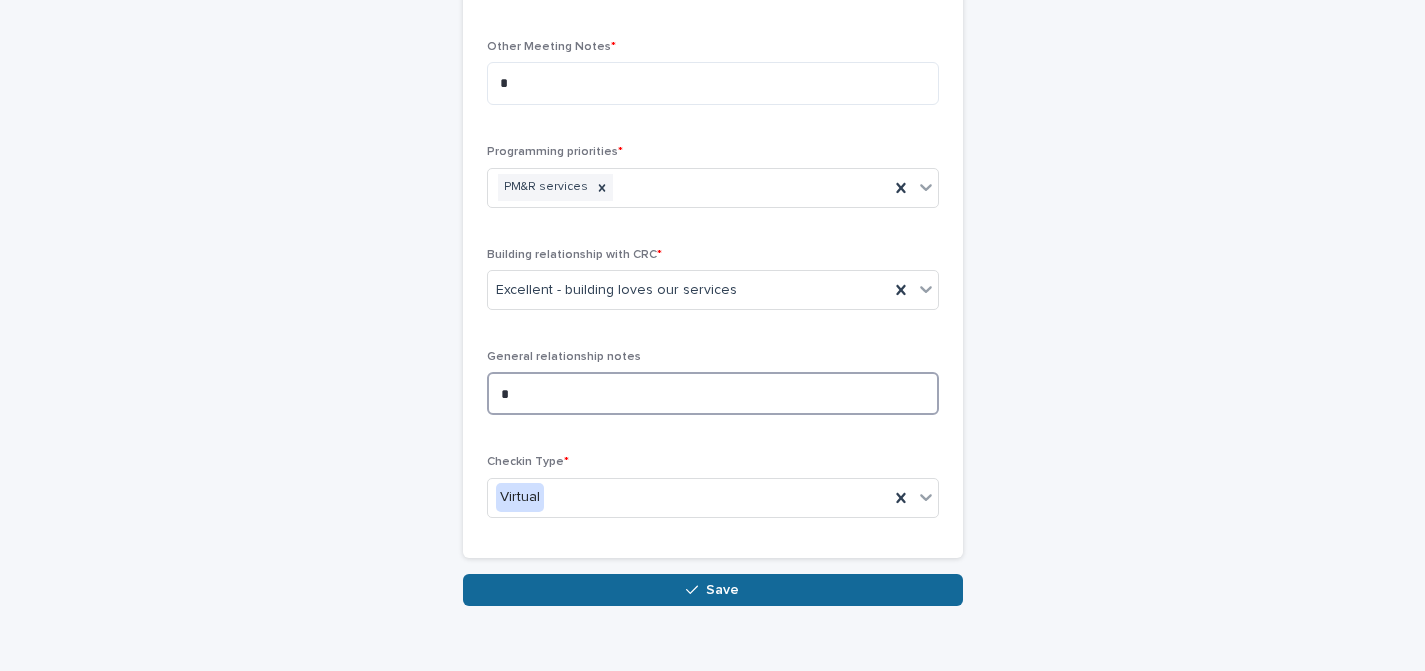 type on "*" 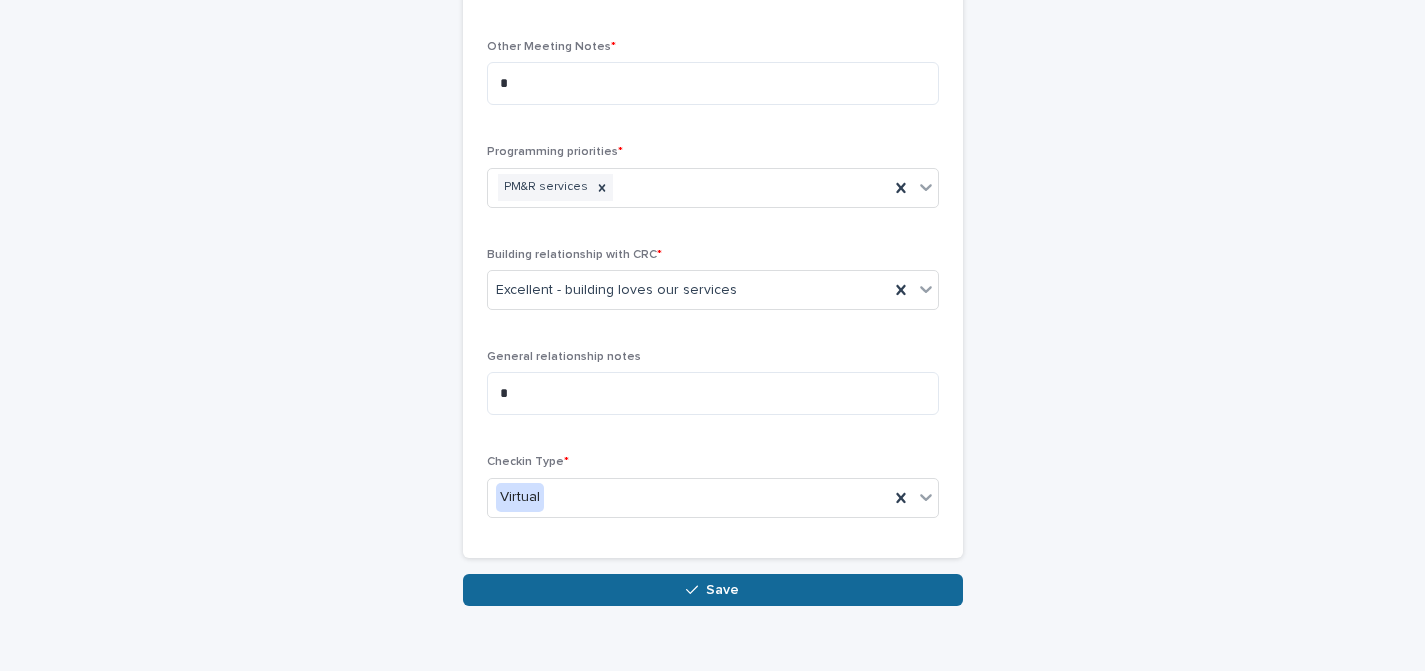 click on "Save" at bounding box center [713, 590] 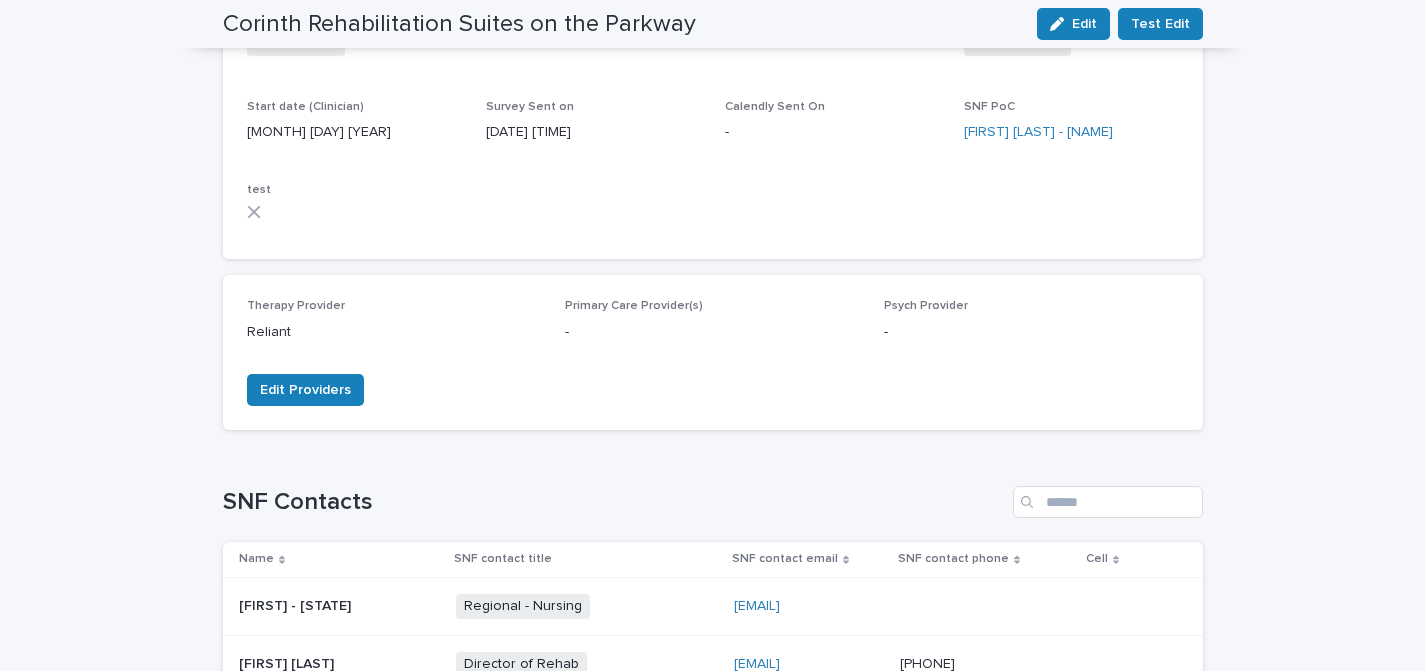 scroll, scrollTop: 0, scrollLeft: 0, axis: both 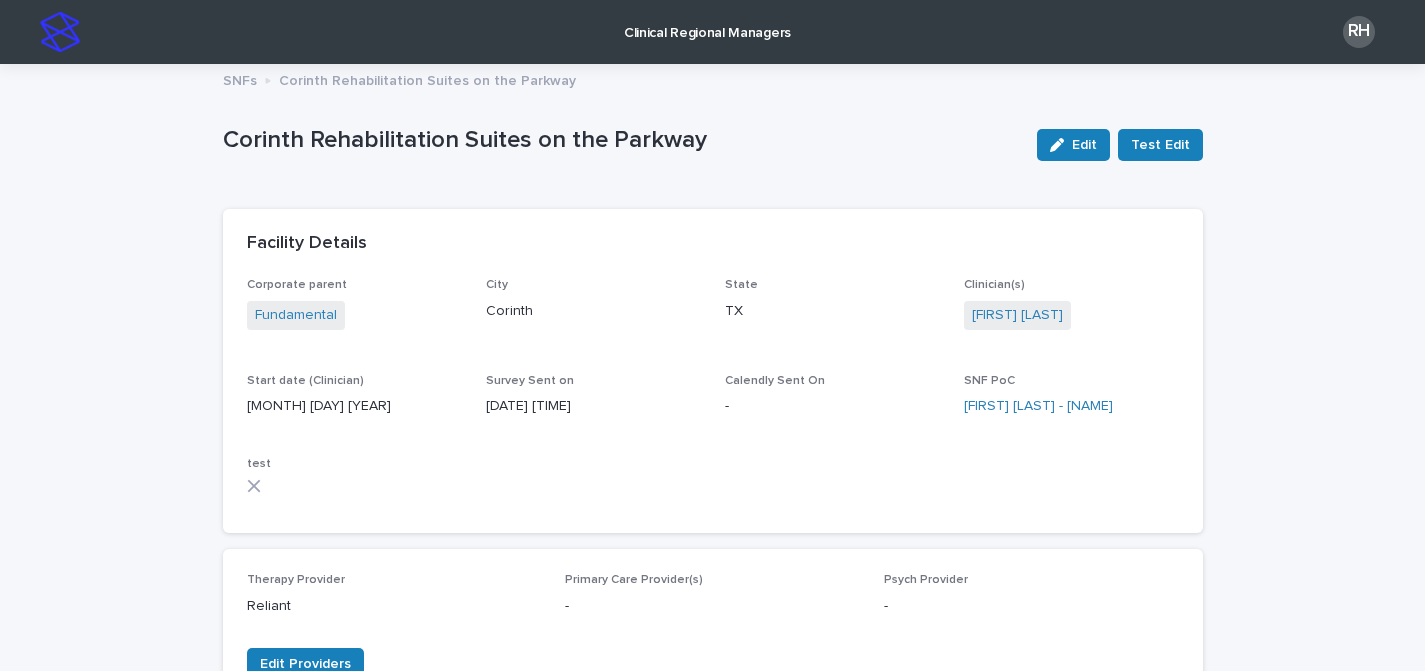 click on "Clinical Regional Managers" at bounding box center [707, 21] 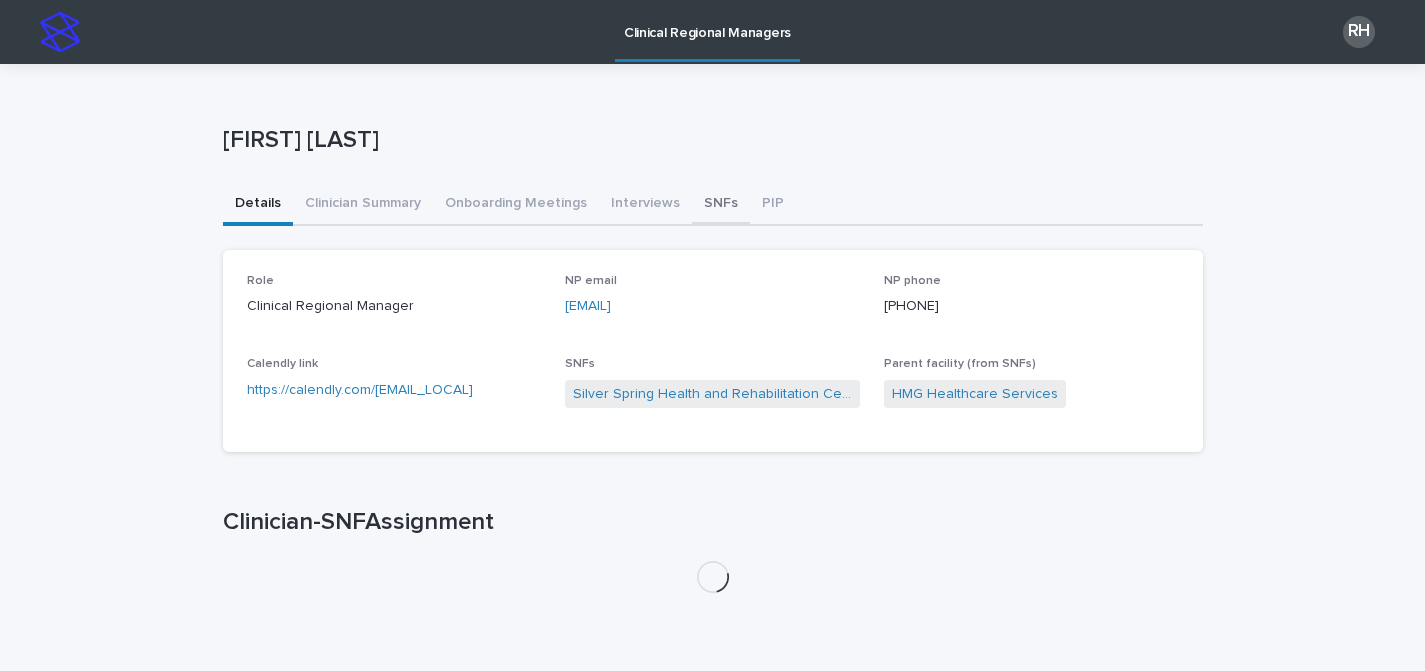 click on "SNFs" at bounding box center (721, 205) 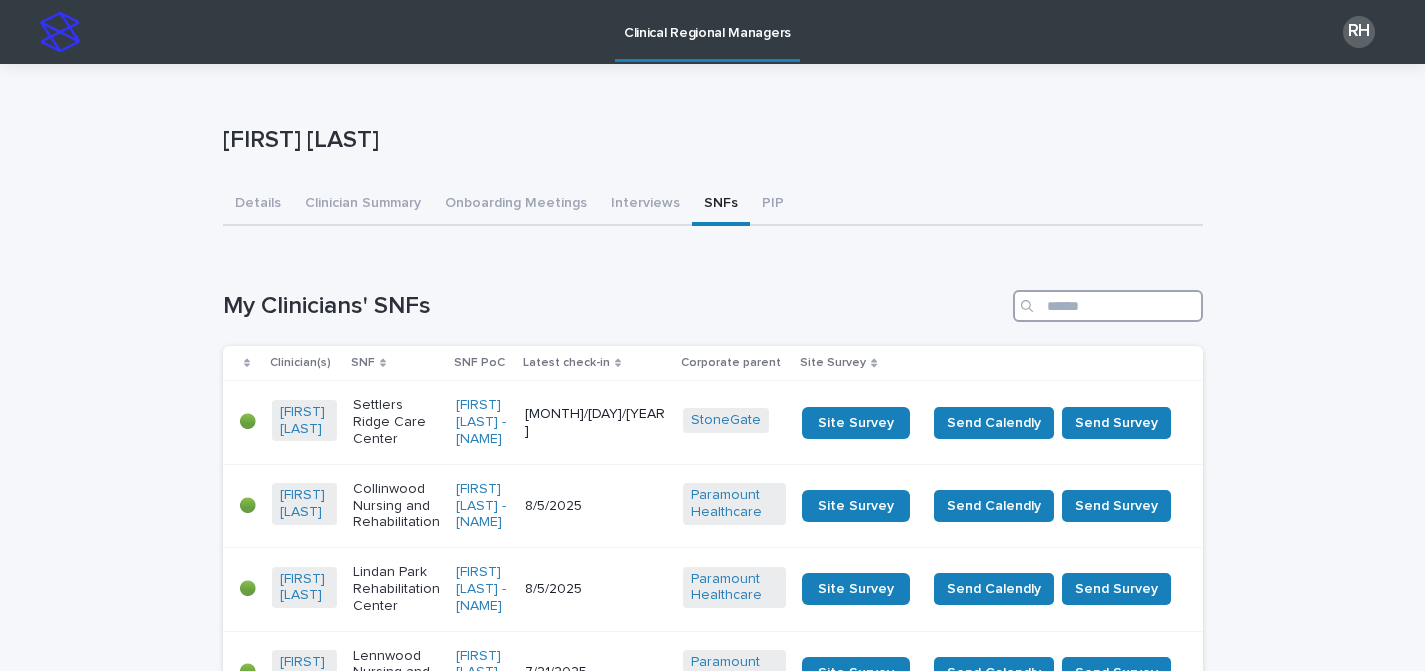 click at bounding box center [1108, 306] 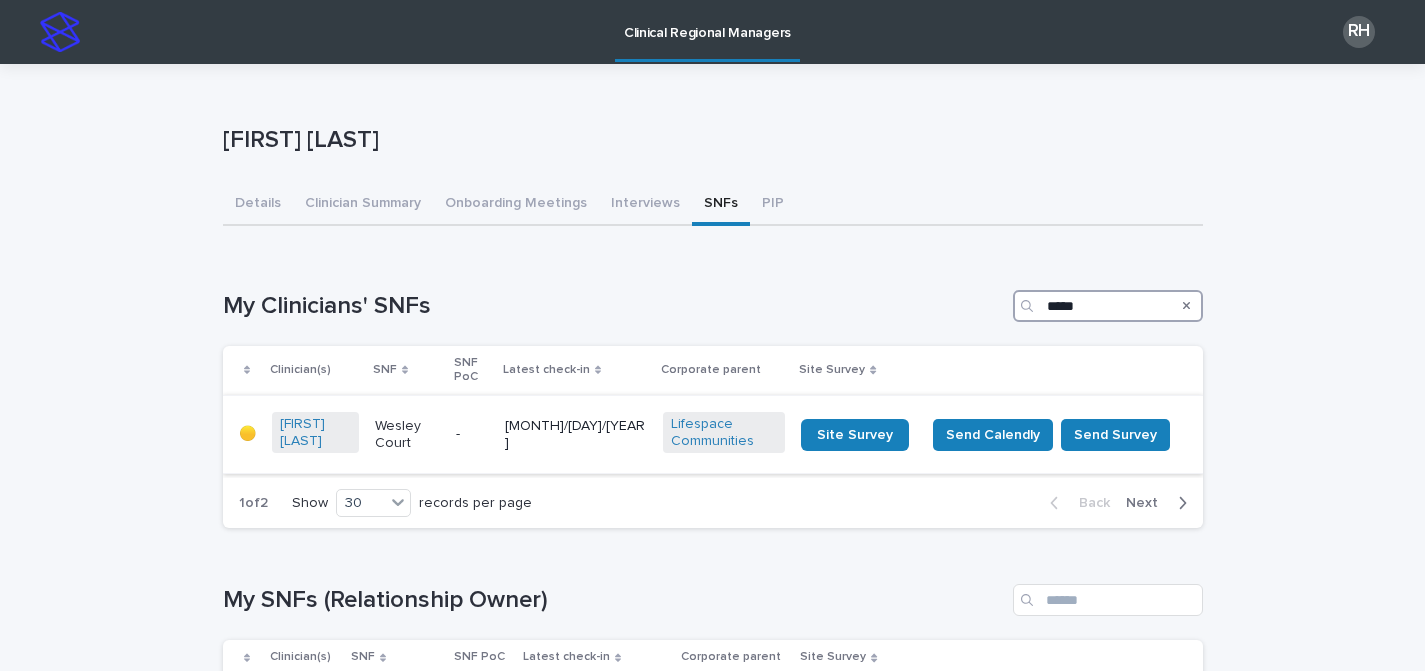 type on "*****" 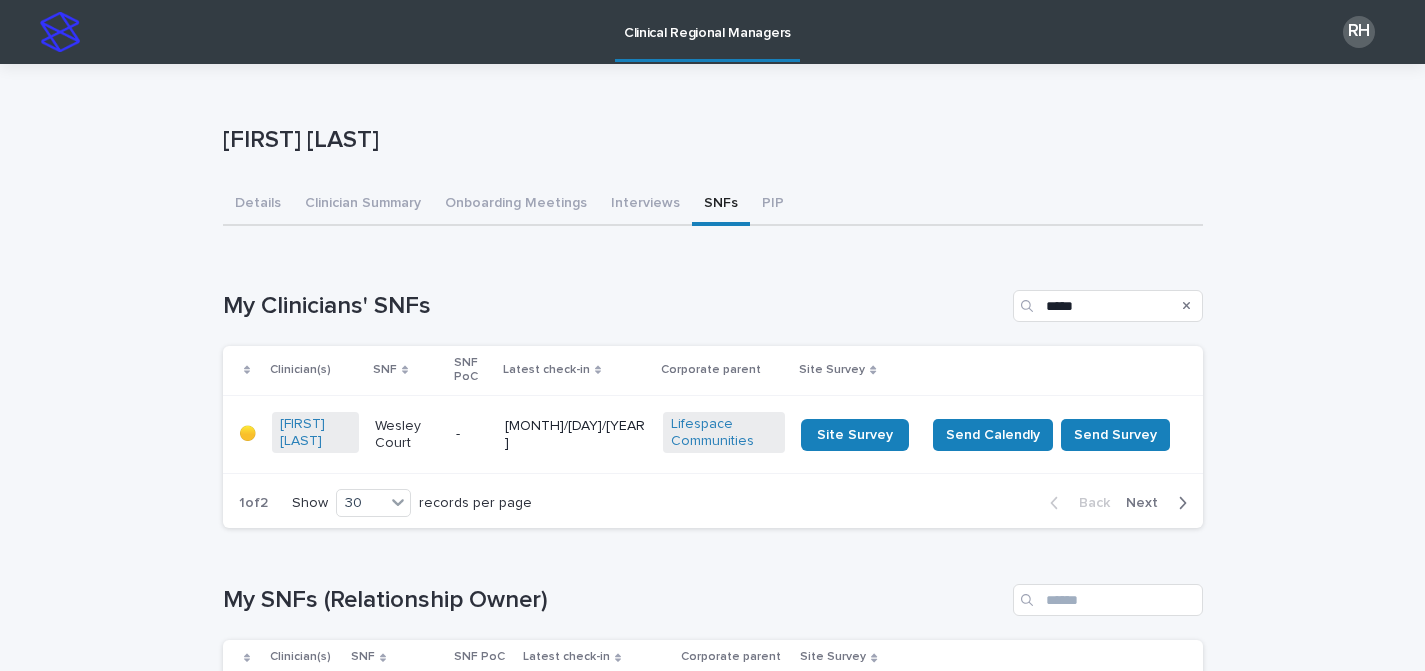 click on "[MONTH]/[DAY]/[YEAR]" at bounding box center [576, 434] 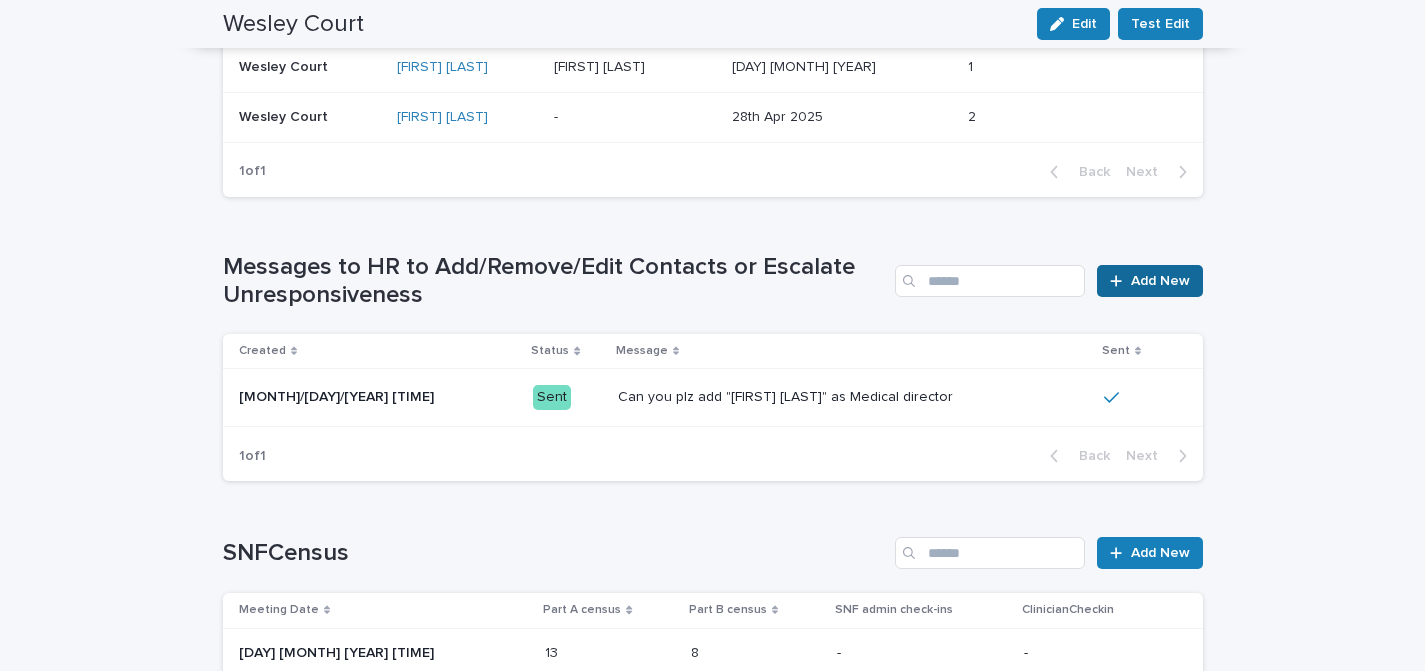 click on "Add New" at bounding box center [1160, 281] 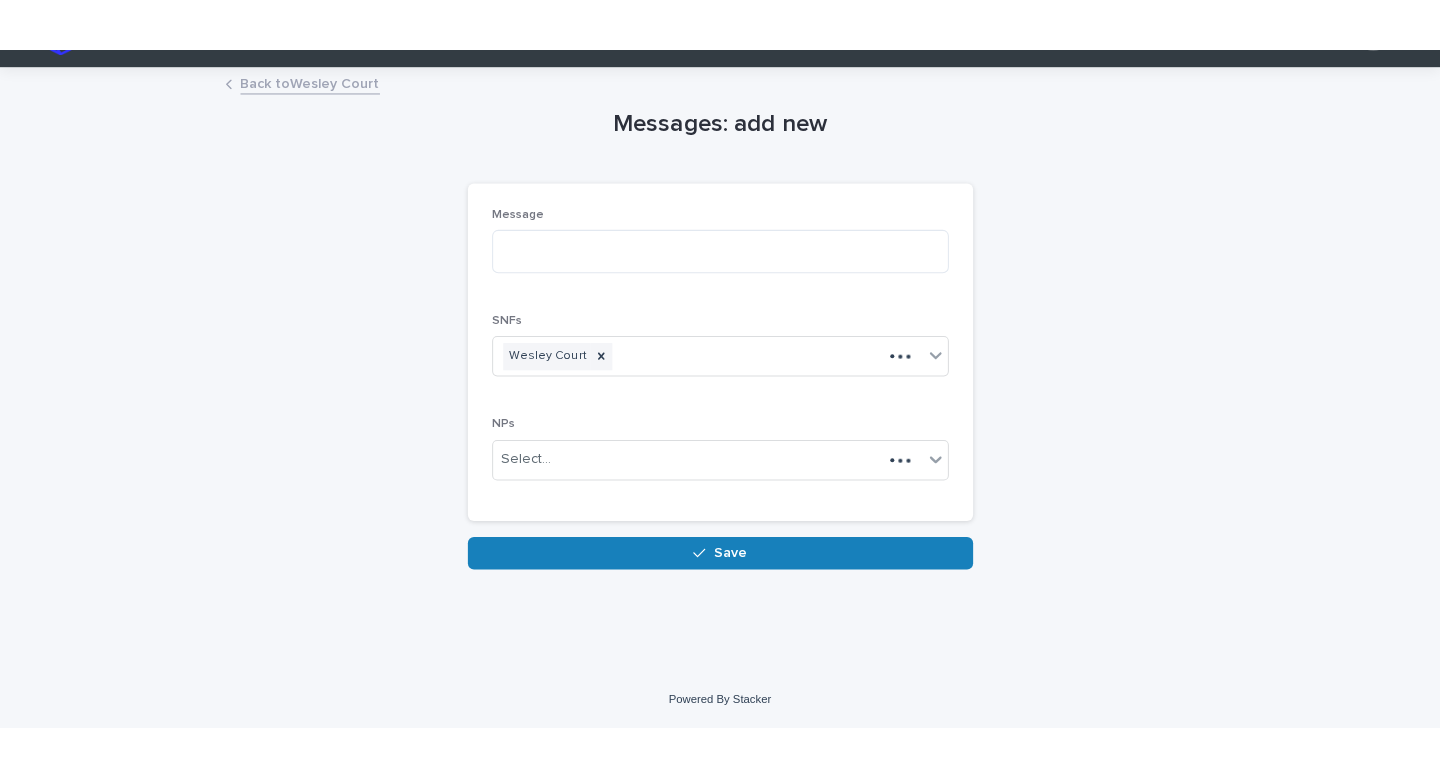scroll, scrollTop: 44, scrollLeft: 0, axis: vertical 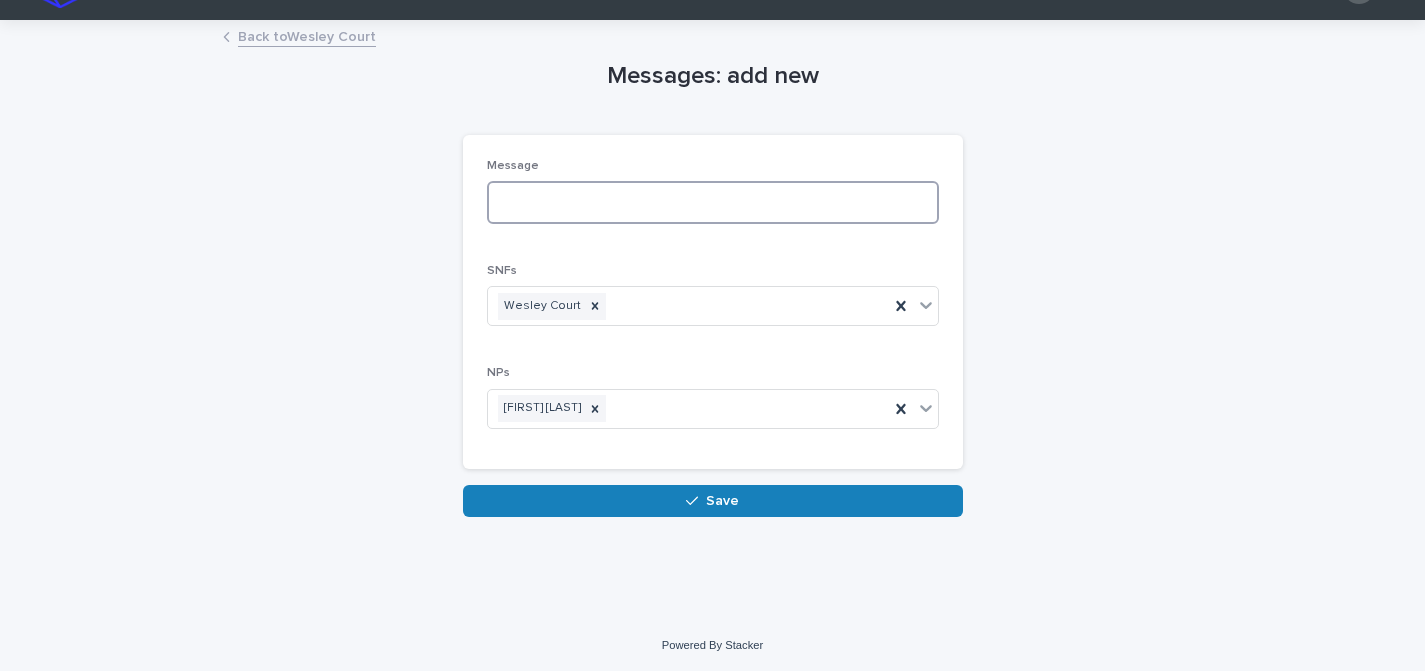 click at bounding box center (713, 202) 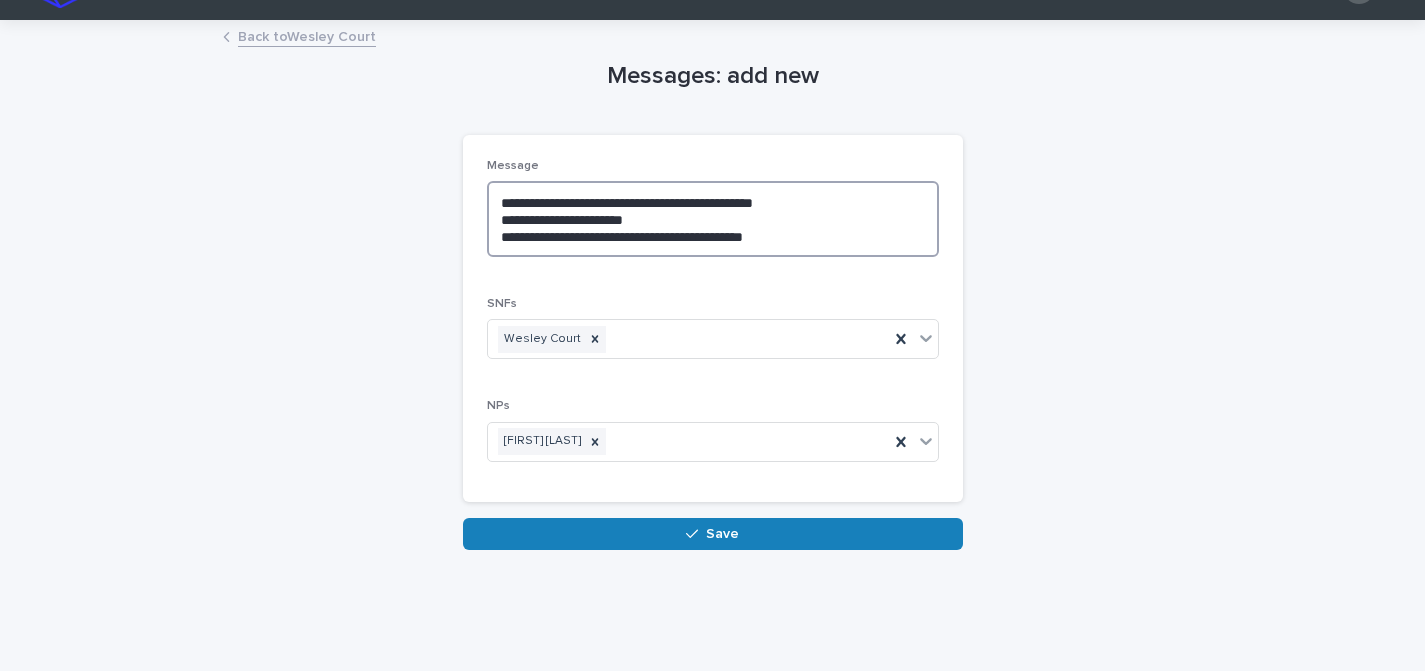 click on "**********" at bounding box center (713, 219) 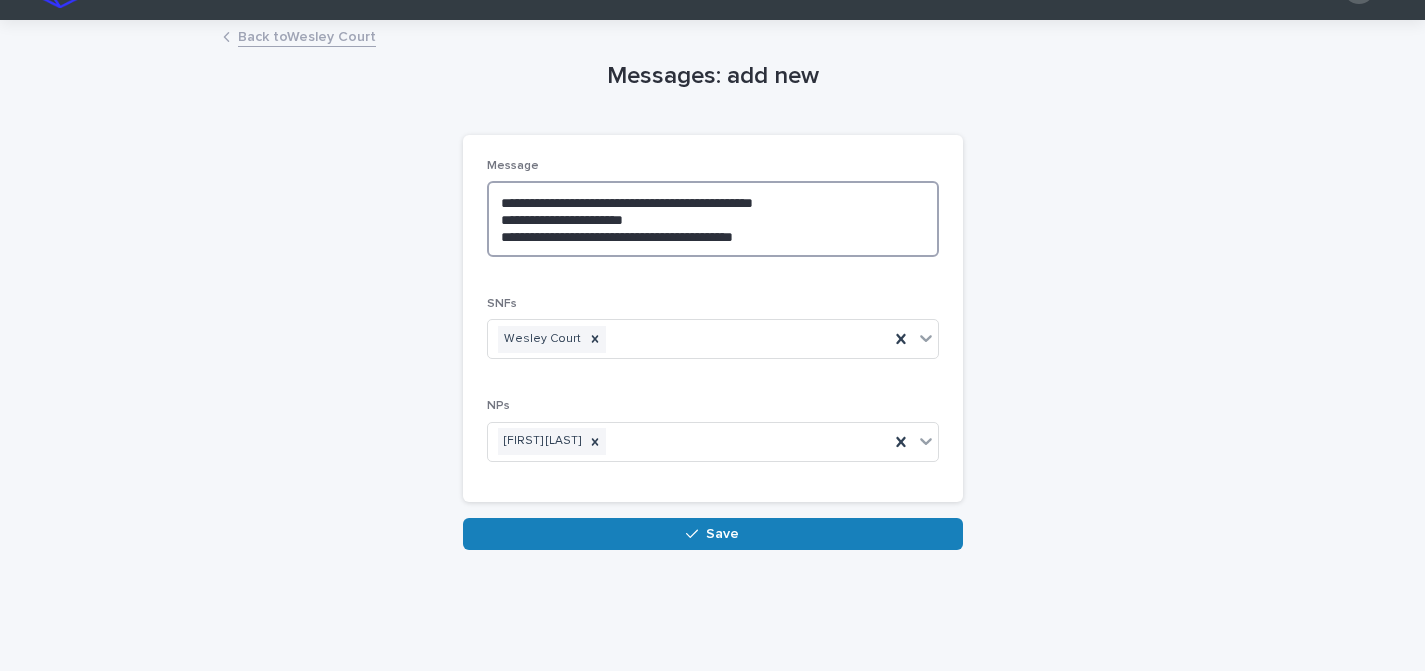click on "**********" at bounding box center (713, 219) 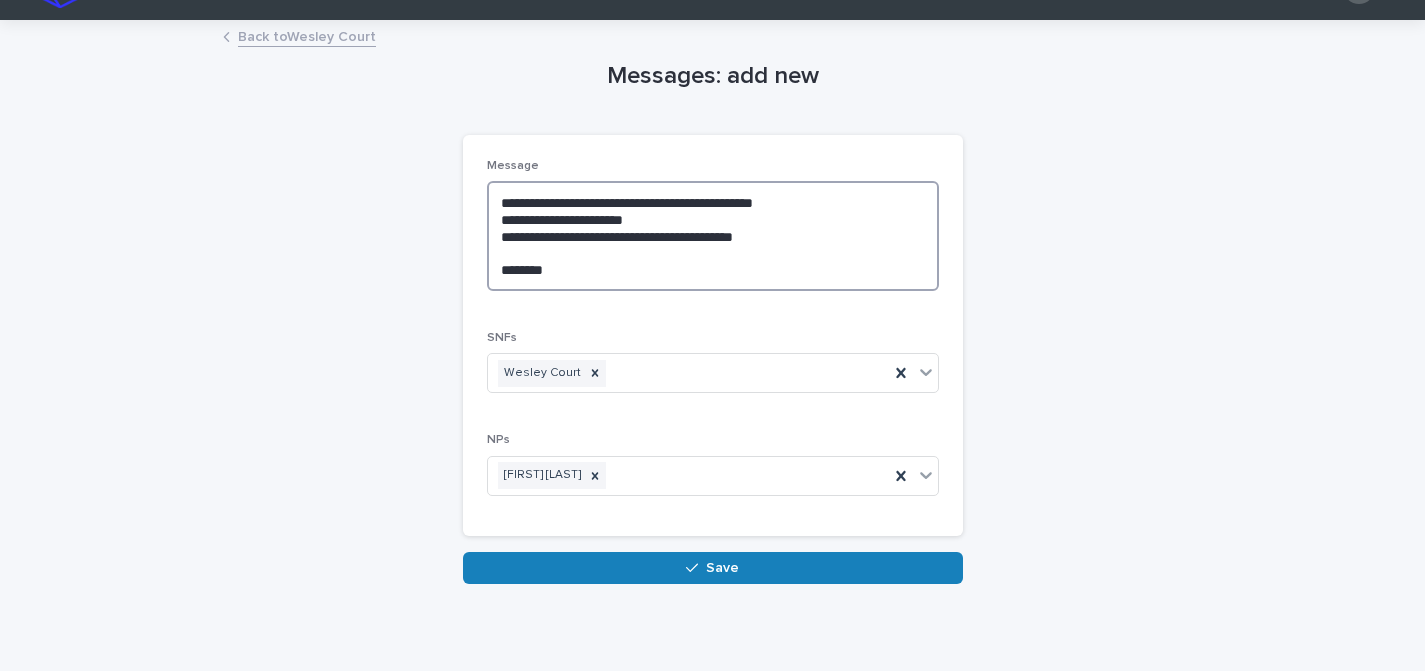 click on "**********" at bounding box center [713, 236] 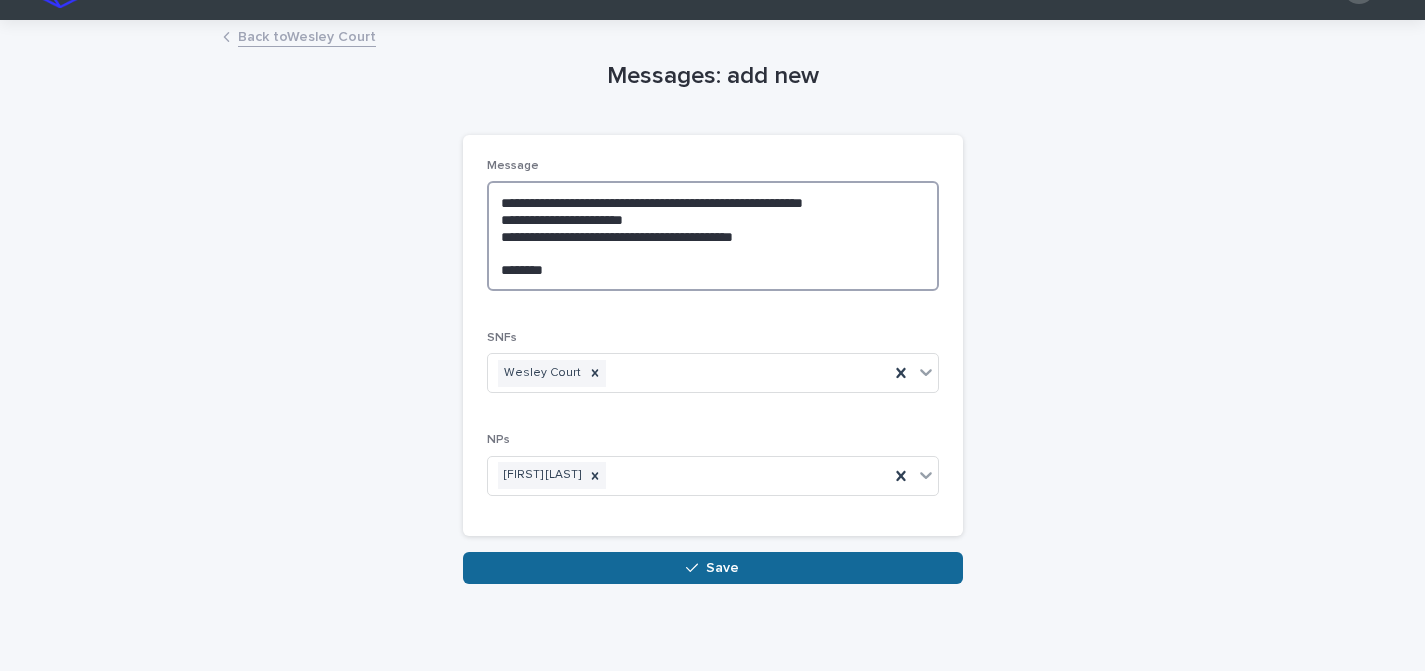 type on "**********" 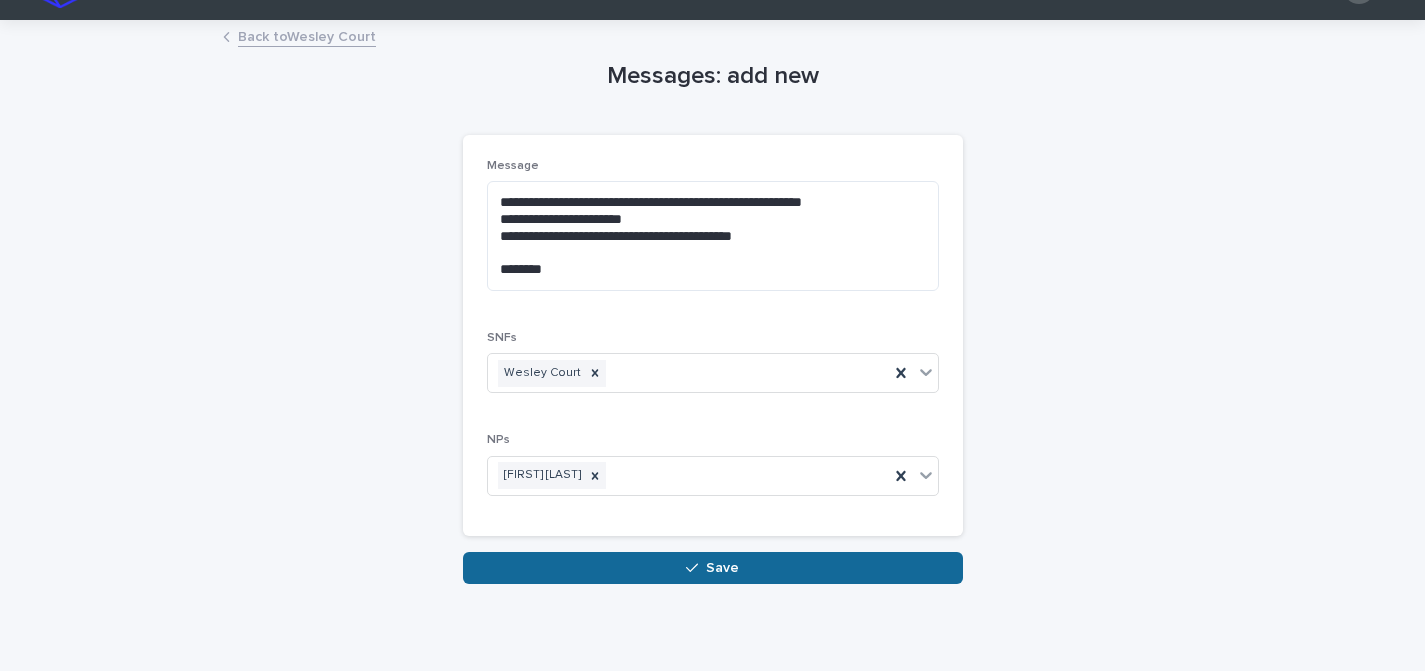 click on "Save" at bounding box center (713, 568) 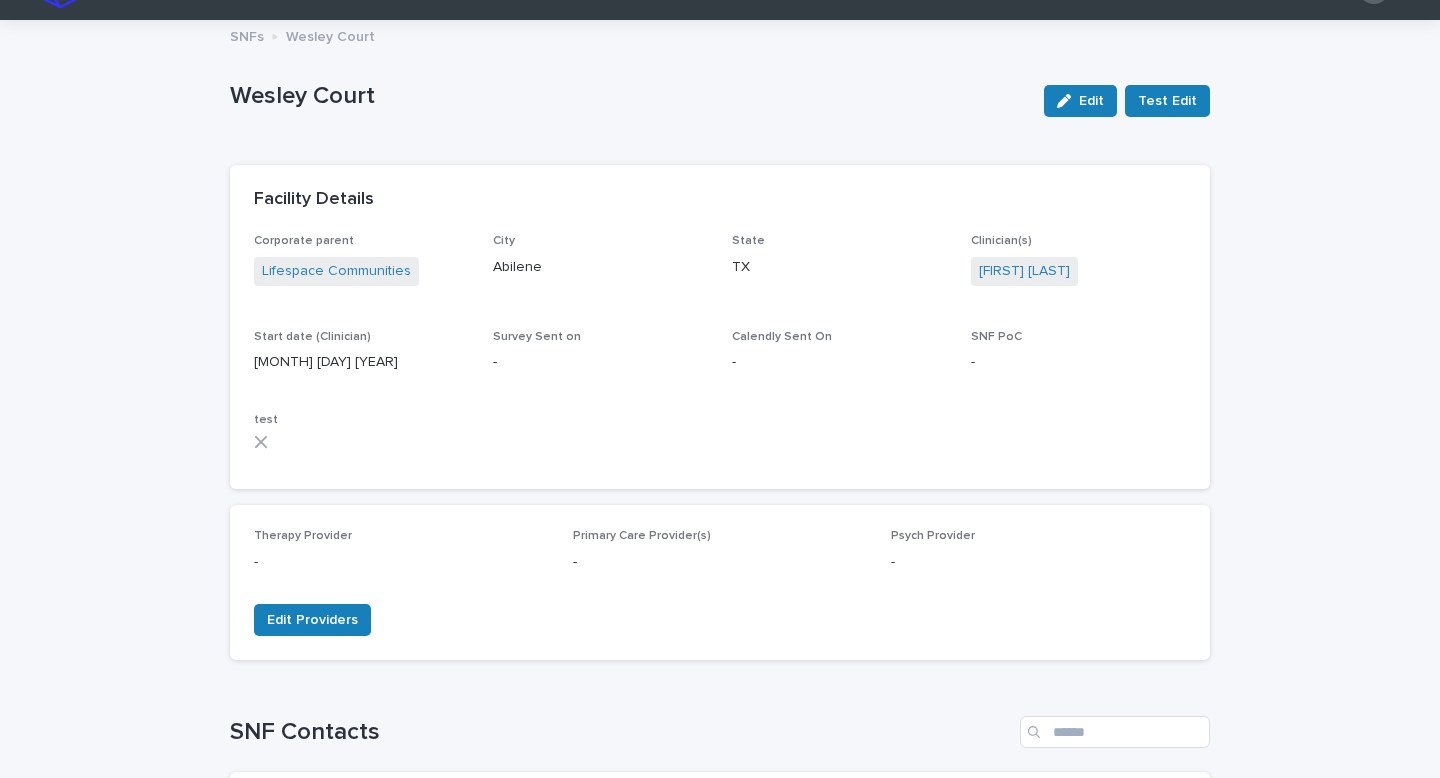 click on "SNFs" at bounding box center [247, 35] 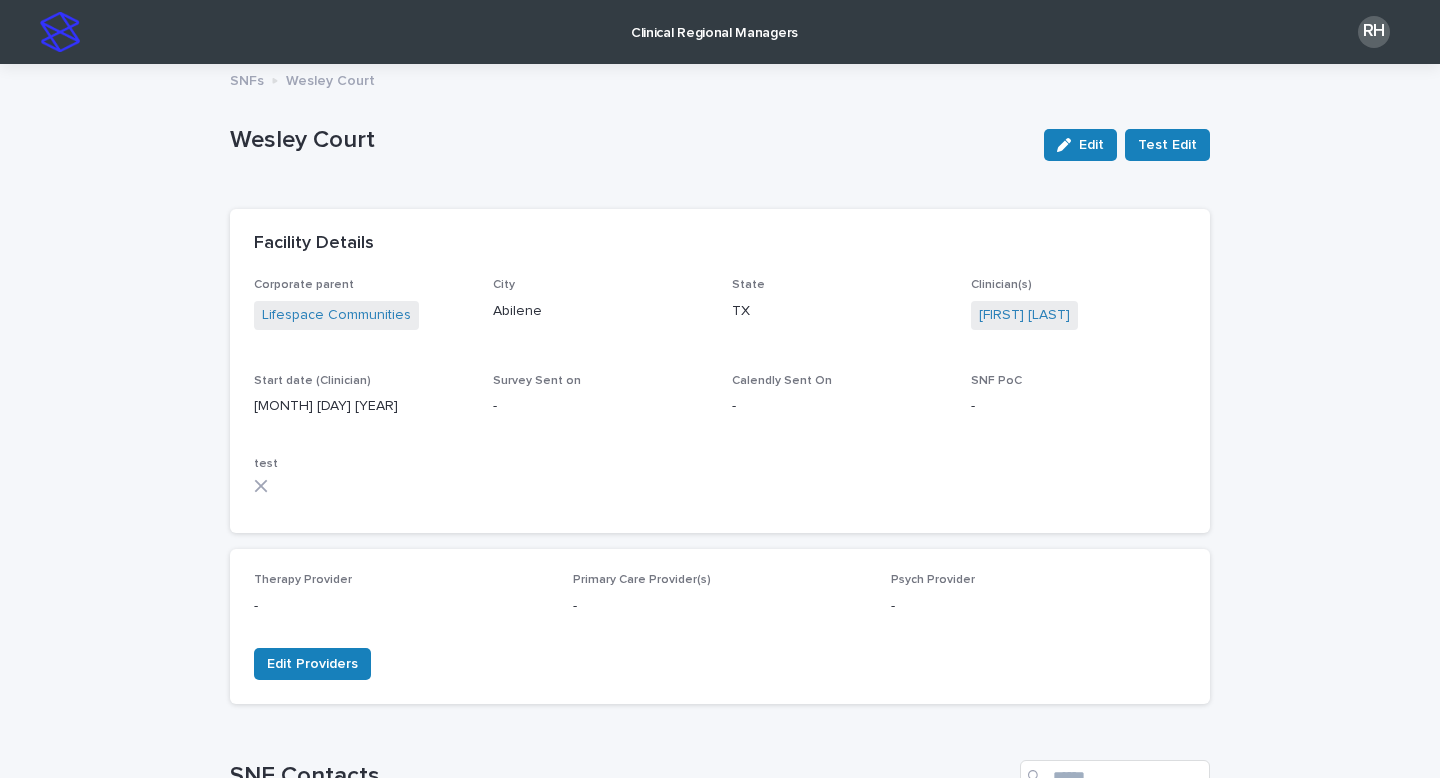 click on "Clinical Regional Managers" at bounding box center (714, 21) 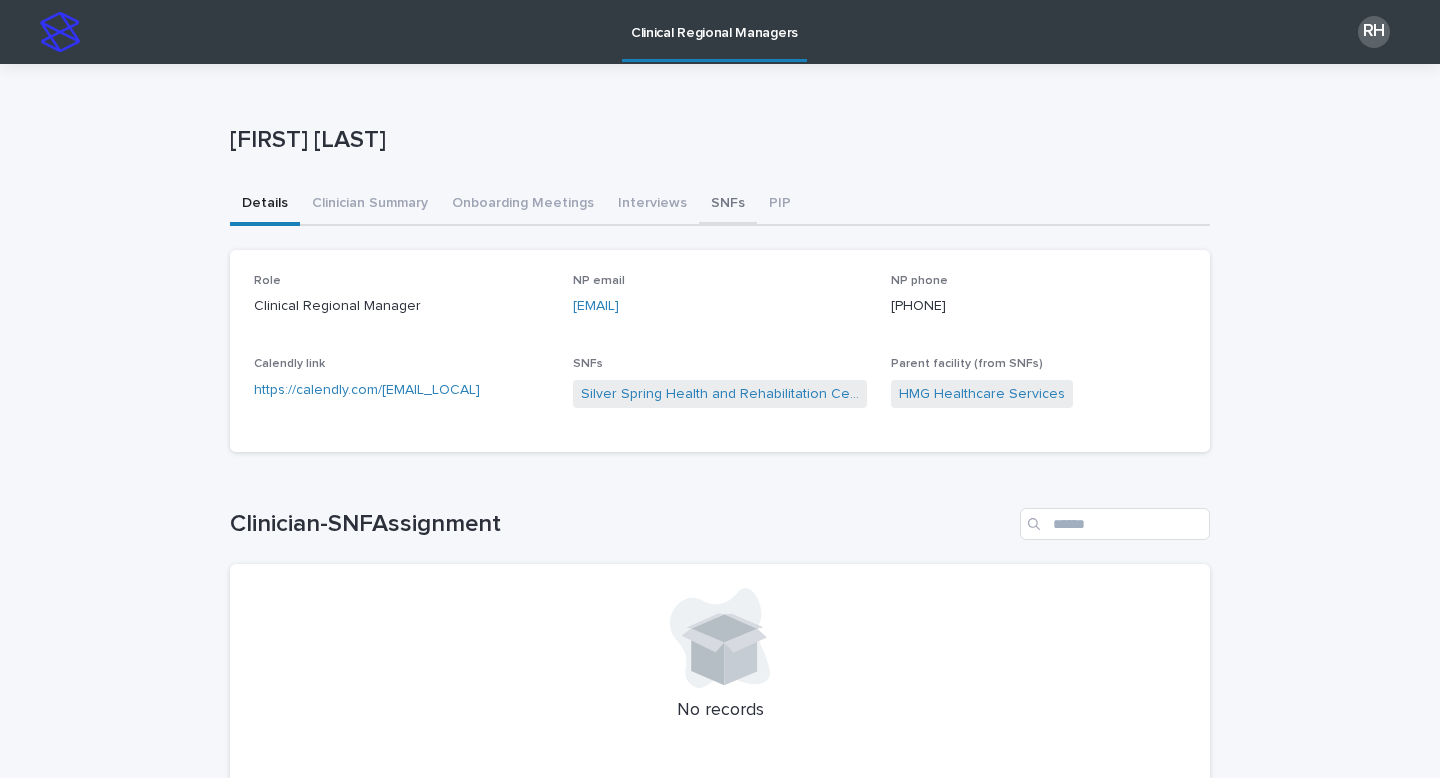 click on "SNFs" at bounding box center (728, 205) 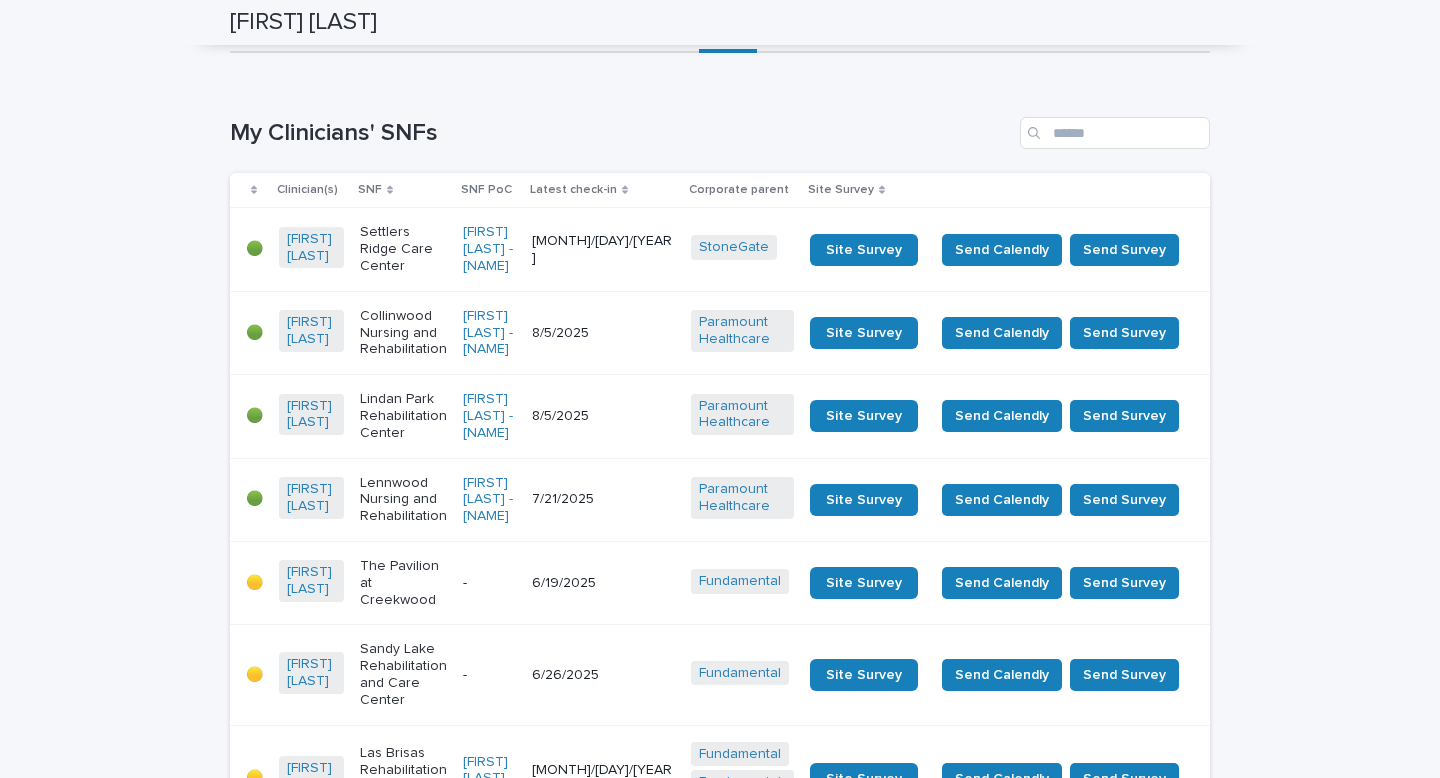 scroll, scrollTop: 0, scrollLeft: 0, axis: both 